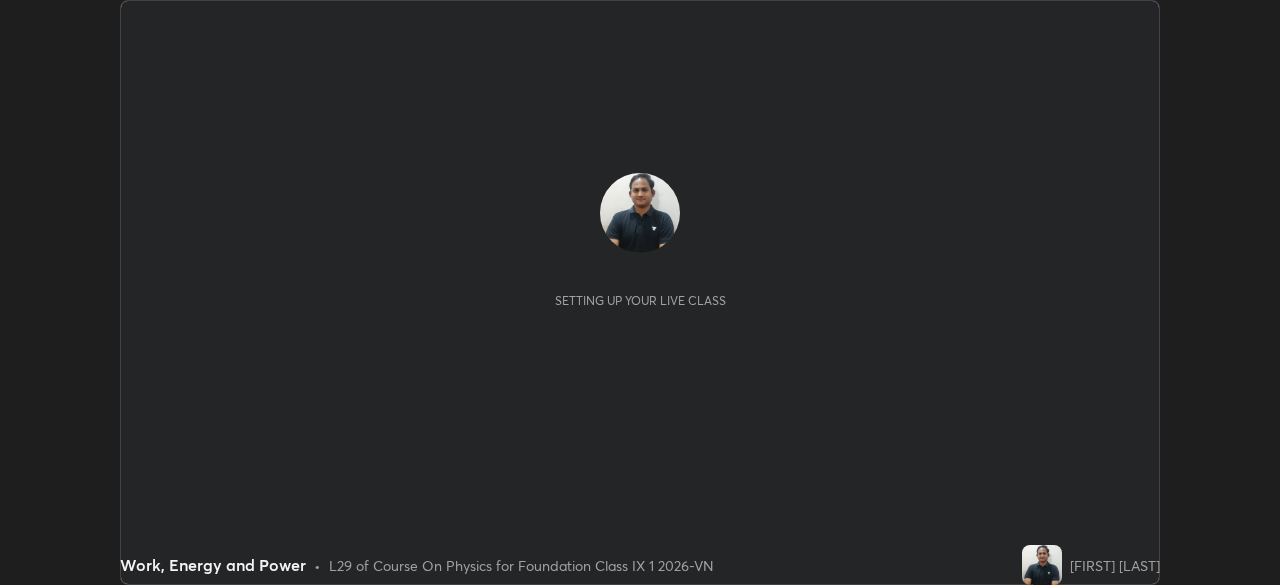 scroll, scrollTop: 0, scrollLeft: 0, axis: both 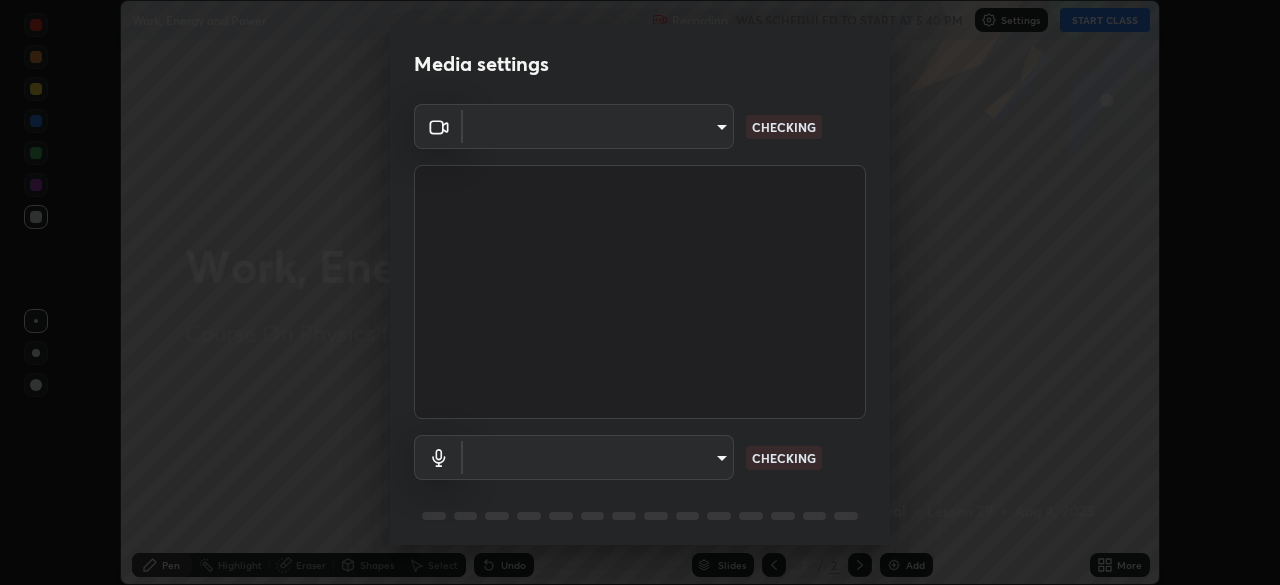 type on "8eb8a9b94d543390f1bf6c46f2de83bcb95ddf8c53c718d69585ea9f7ba8e57b" 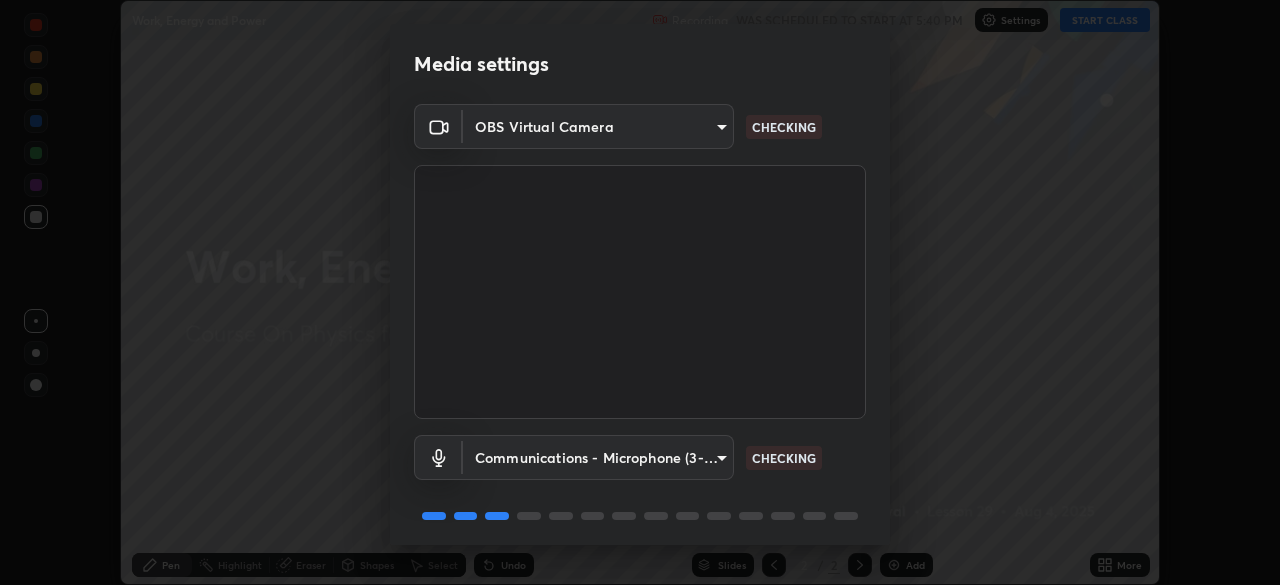 scroll, scrollTop: 71, scrollLeft: 0, axis: vertical 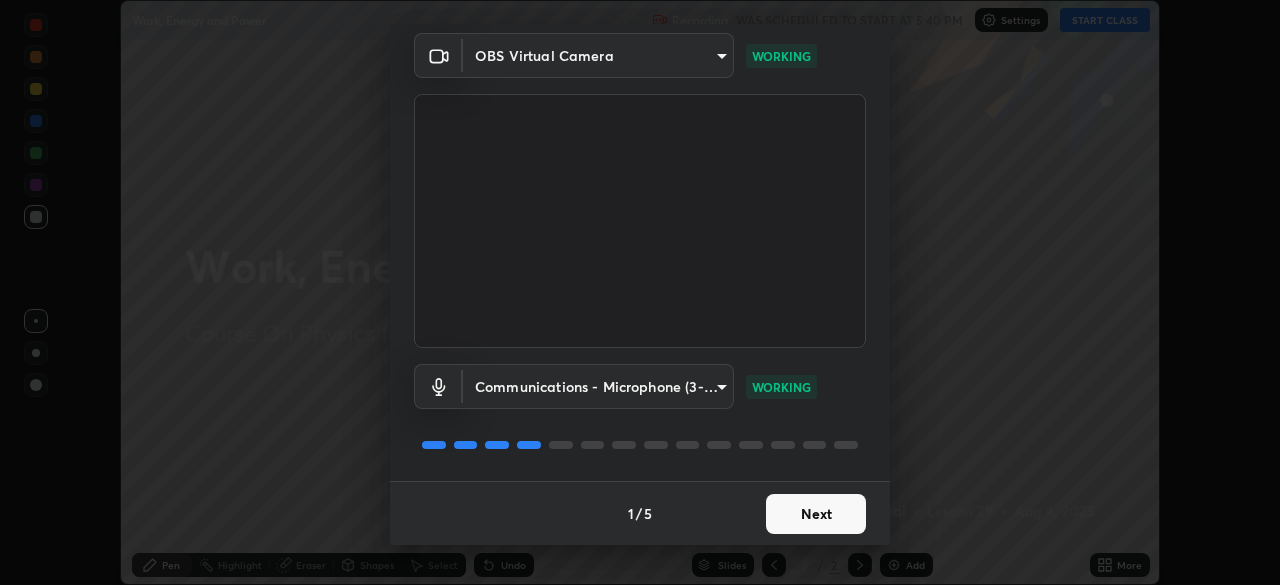 click on "Next" at bounding box center [816, 514] 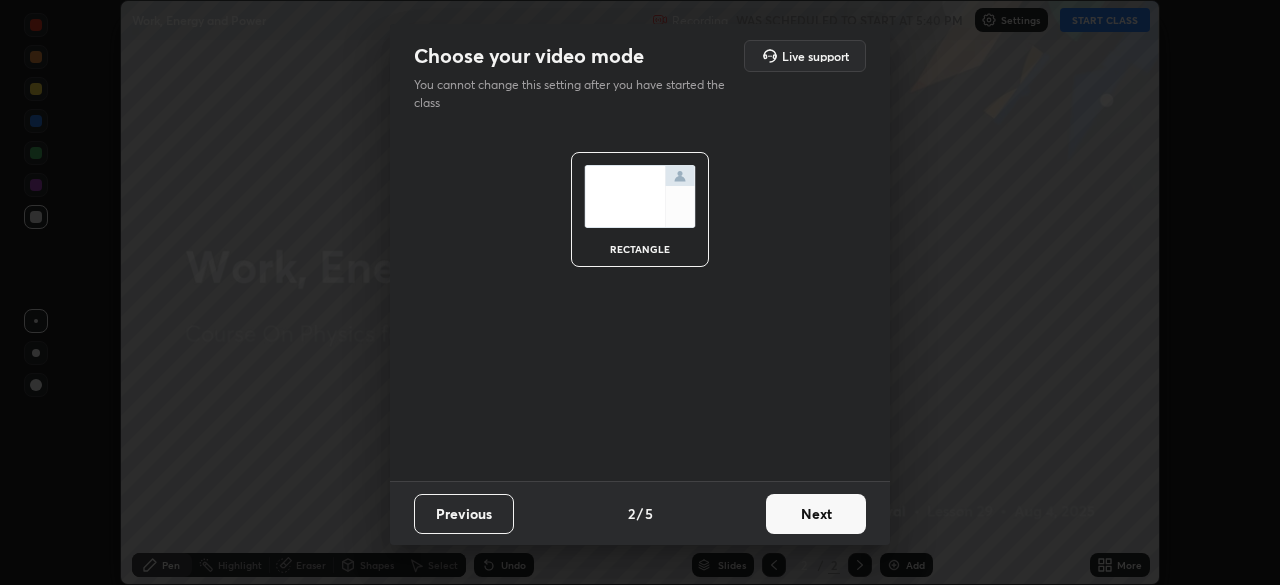 scroll, scrollTop: 0, scrollLeft: 0, axis: both 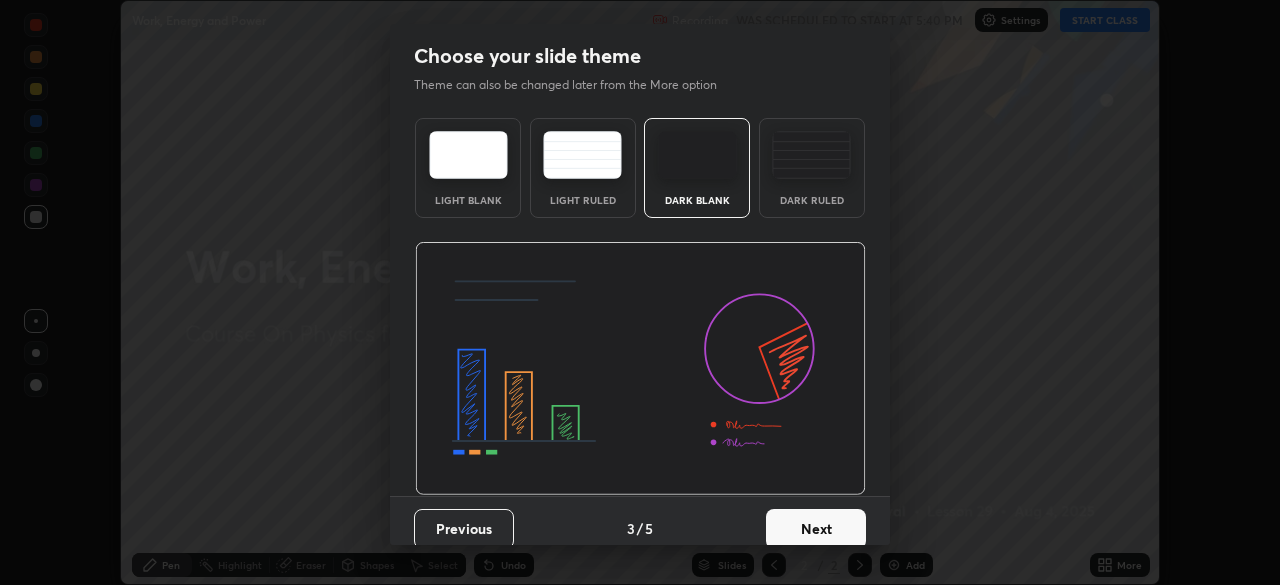 click on "Next" at bounding box center (816, 529) 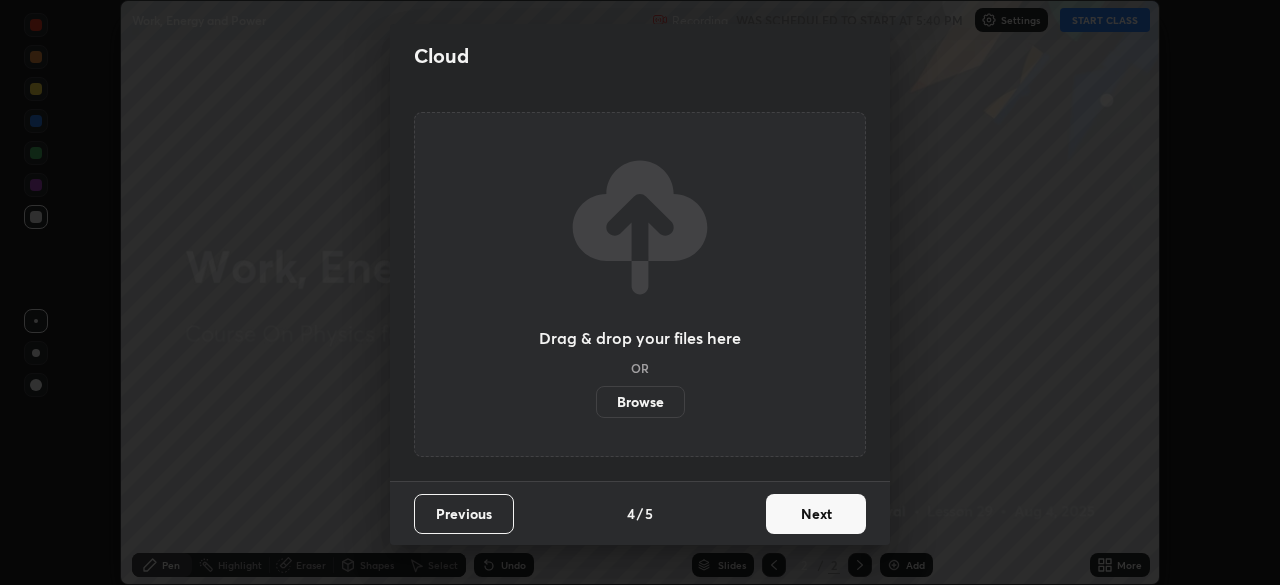 click on "Next" at bounding box center [816, 514] 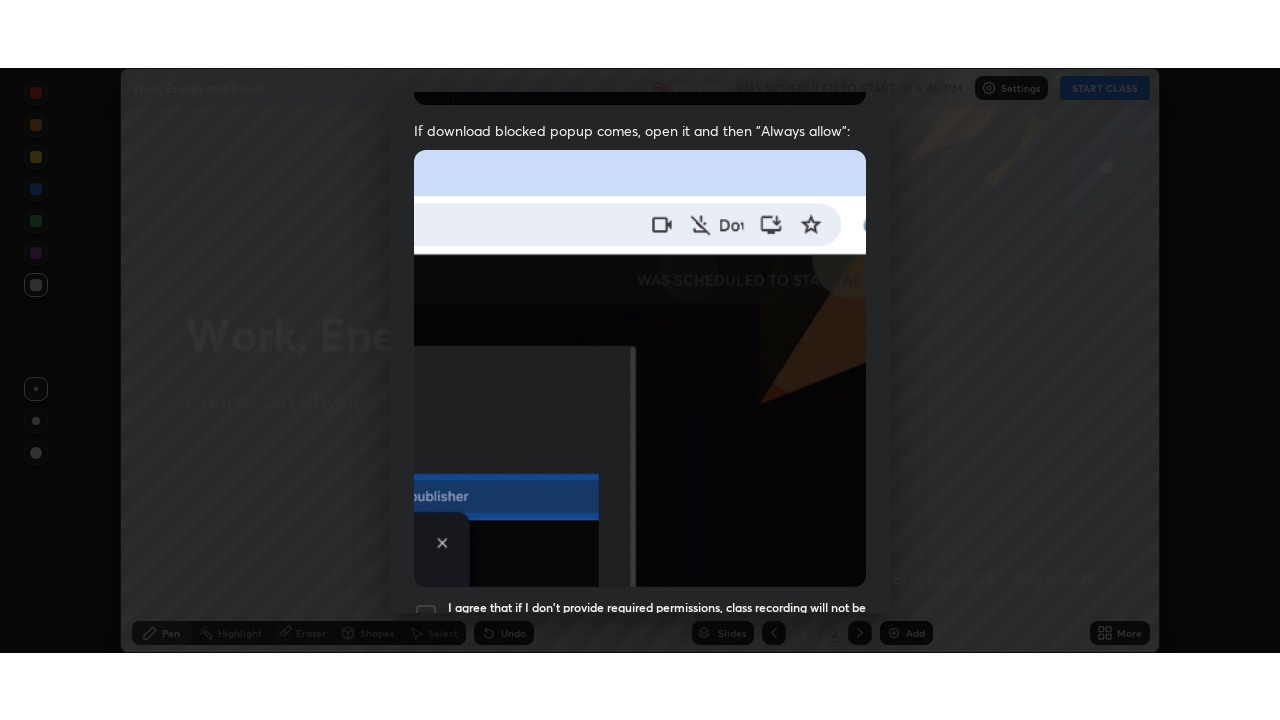 scroll, scrollTop: 479, scrollLeft: 0, axis: vertical 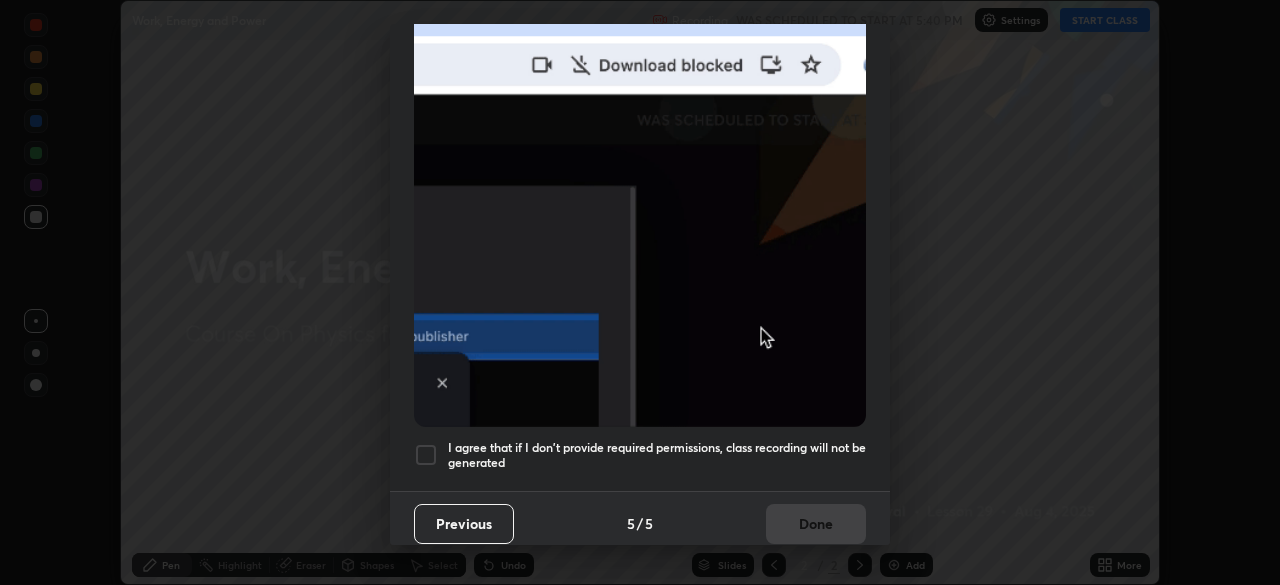click at bounding box center (426, 455) 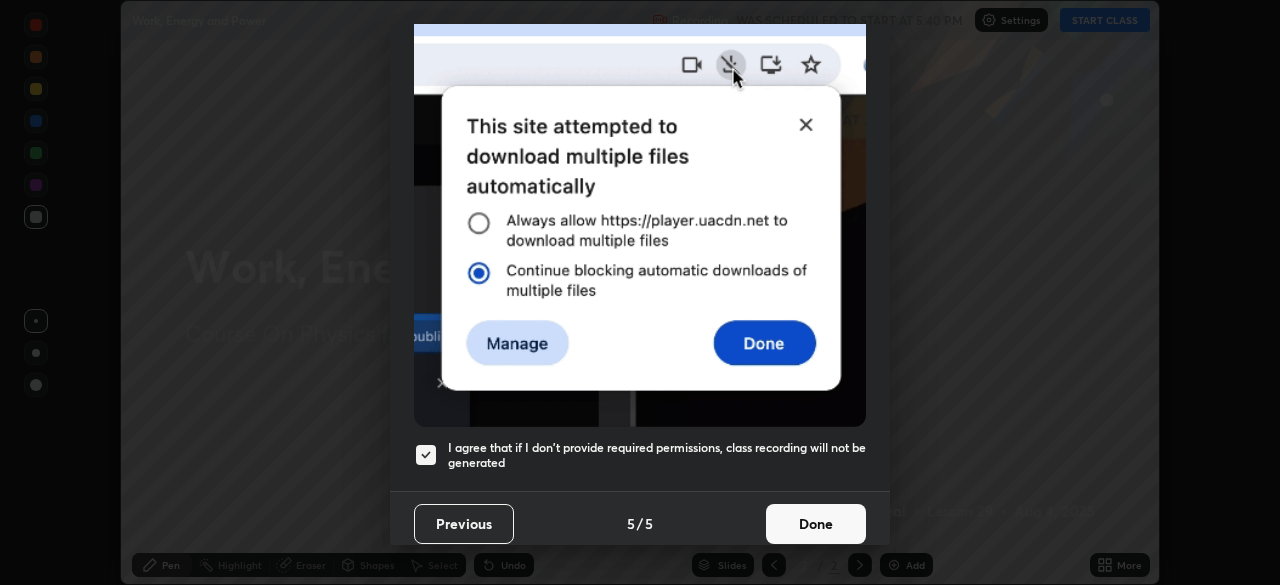 click on "Done" at bounding box center (816, 524) 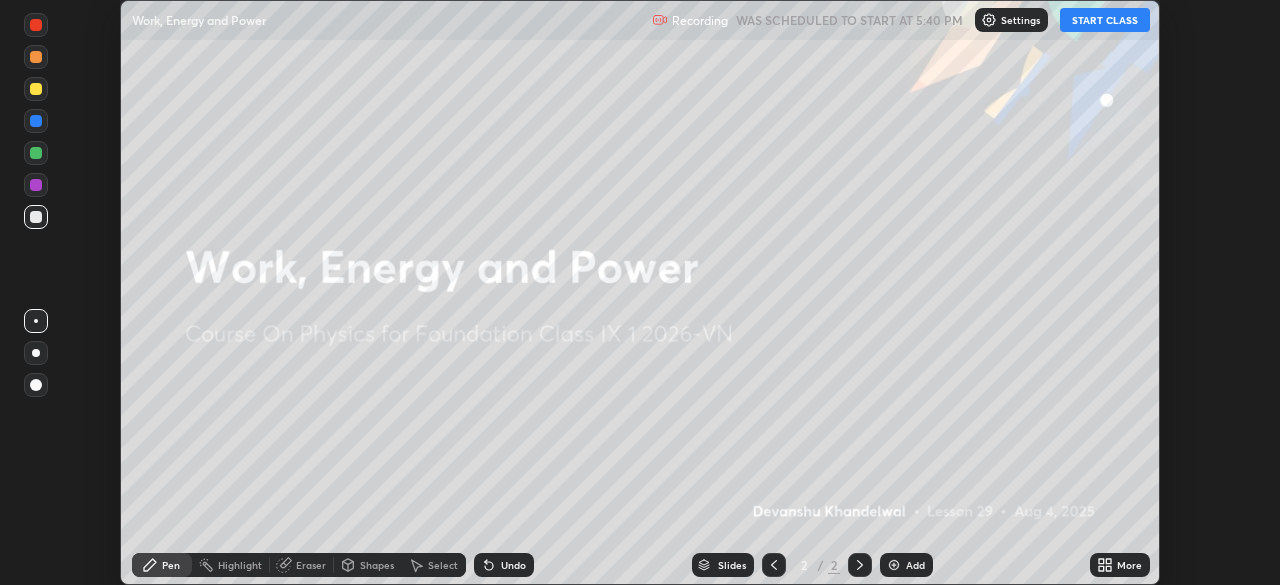 click on "START CLASS" at bounding box center [1105, 20] 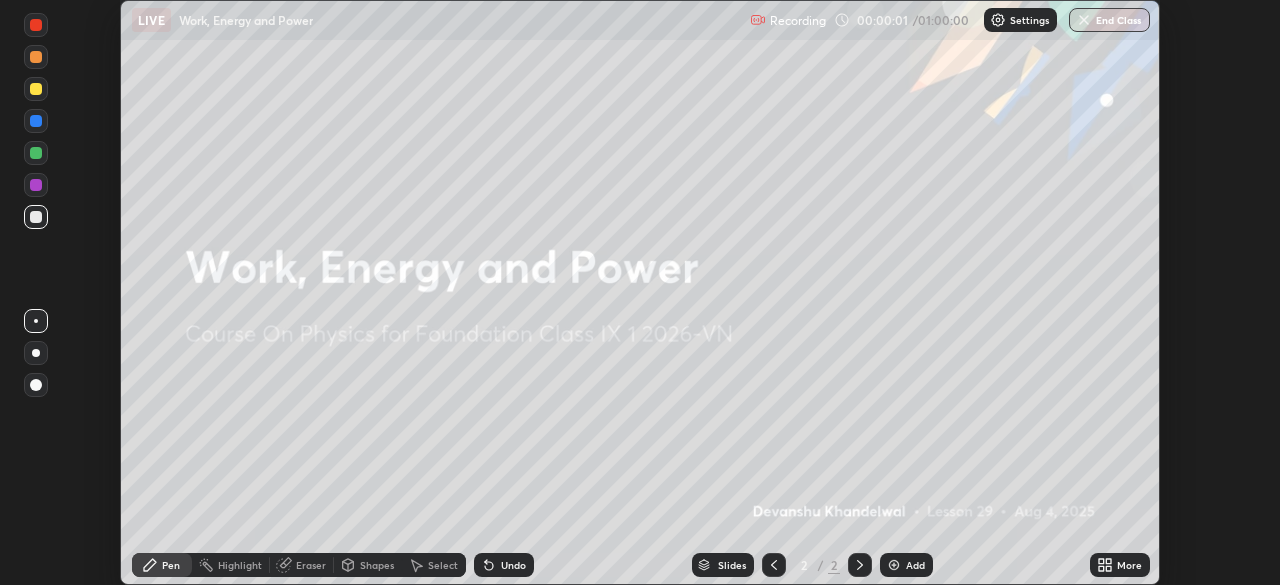 click 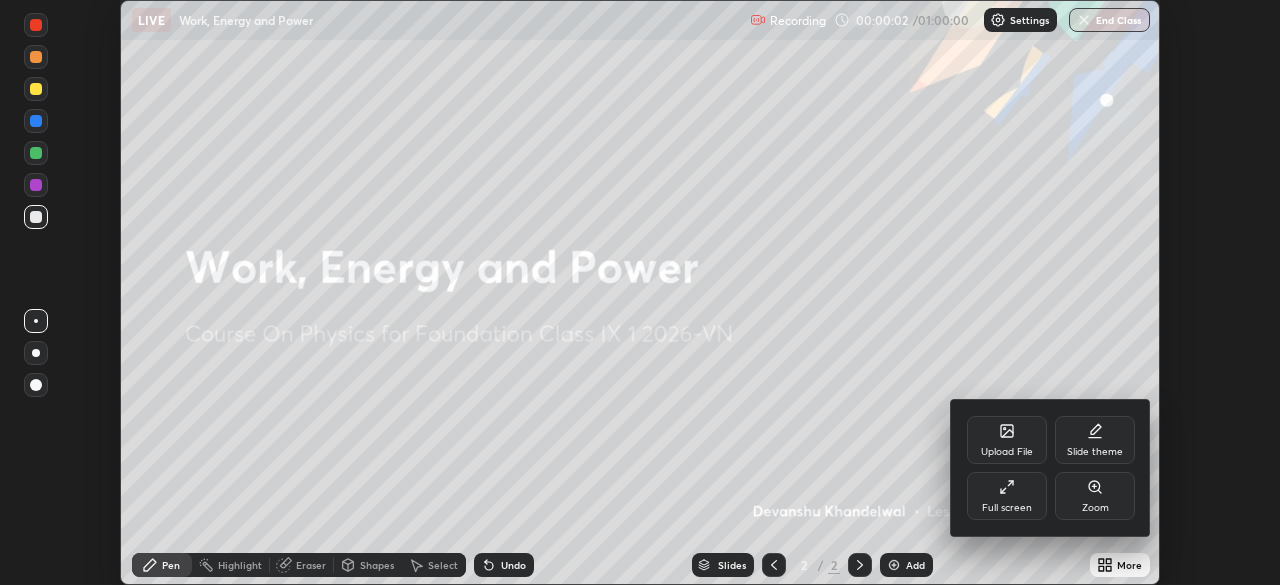 click 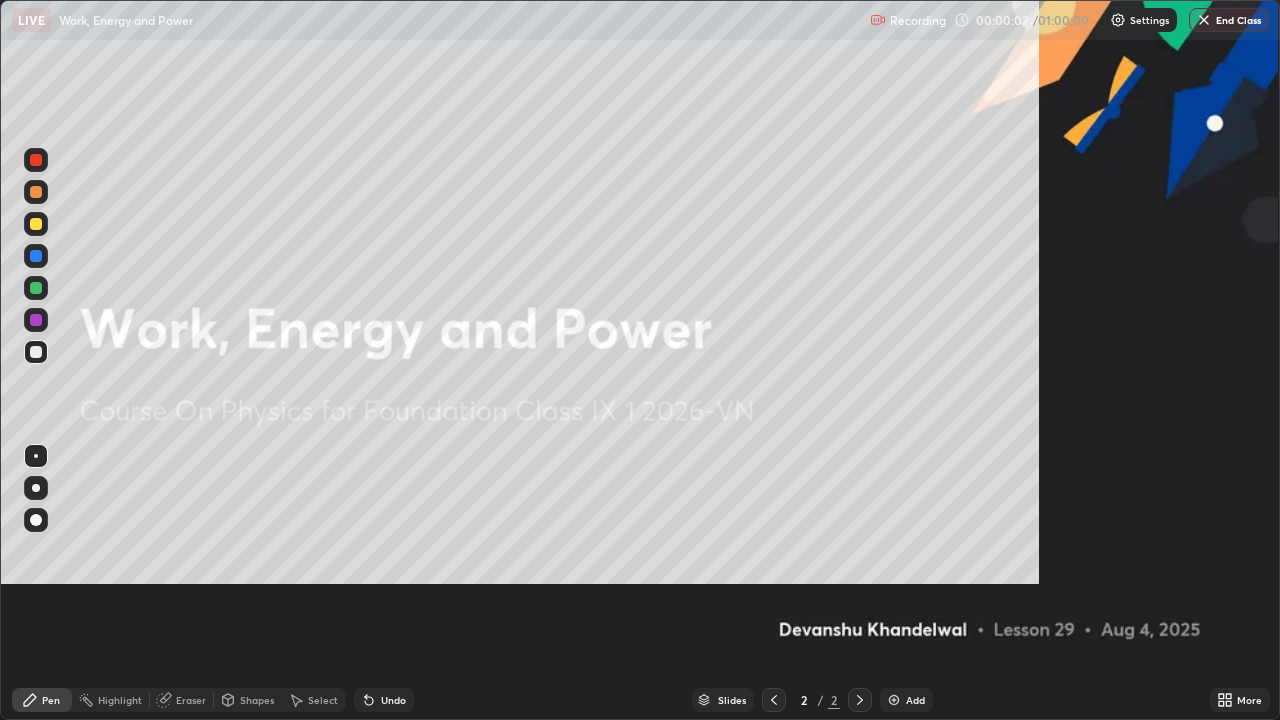 scroll, scrollTop: 99280, scrollLeft: 98720, axis: both 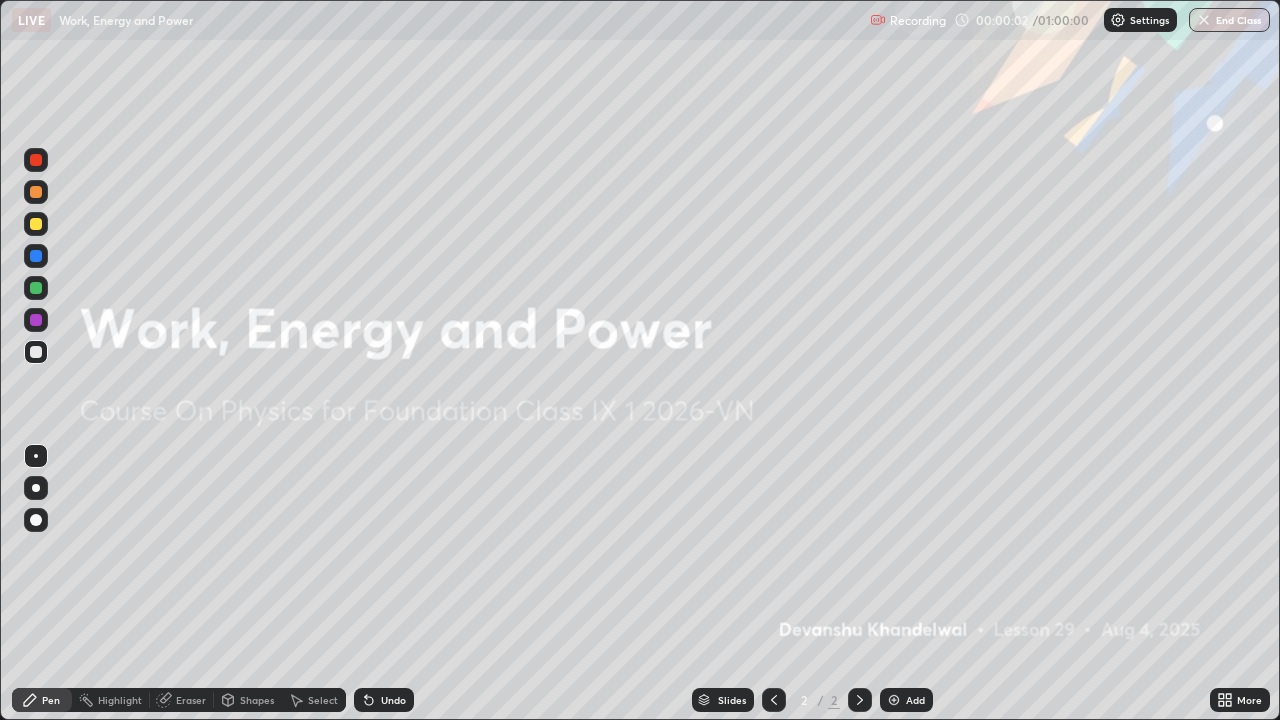 click on "Add" at bounding box center (906, 700) 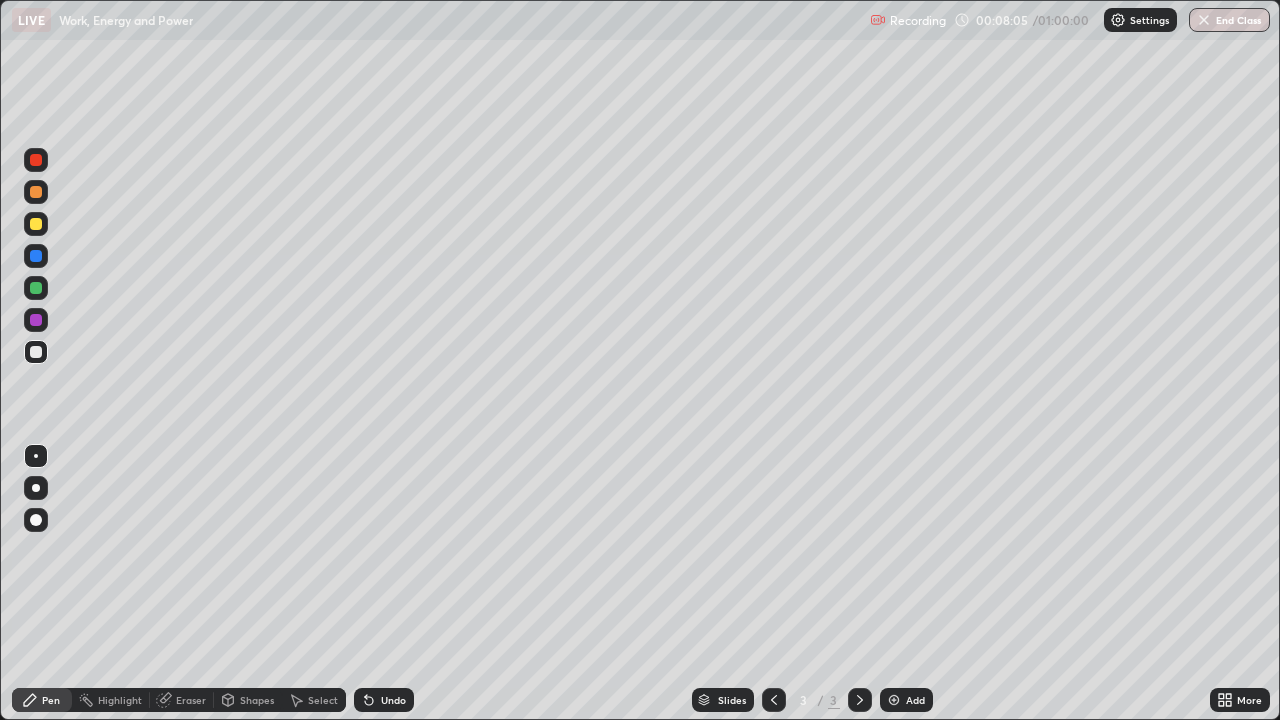click 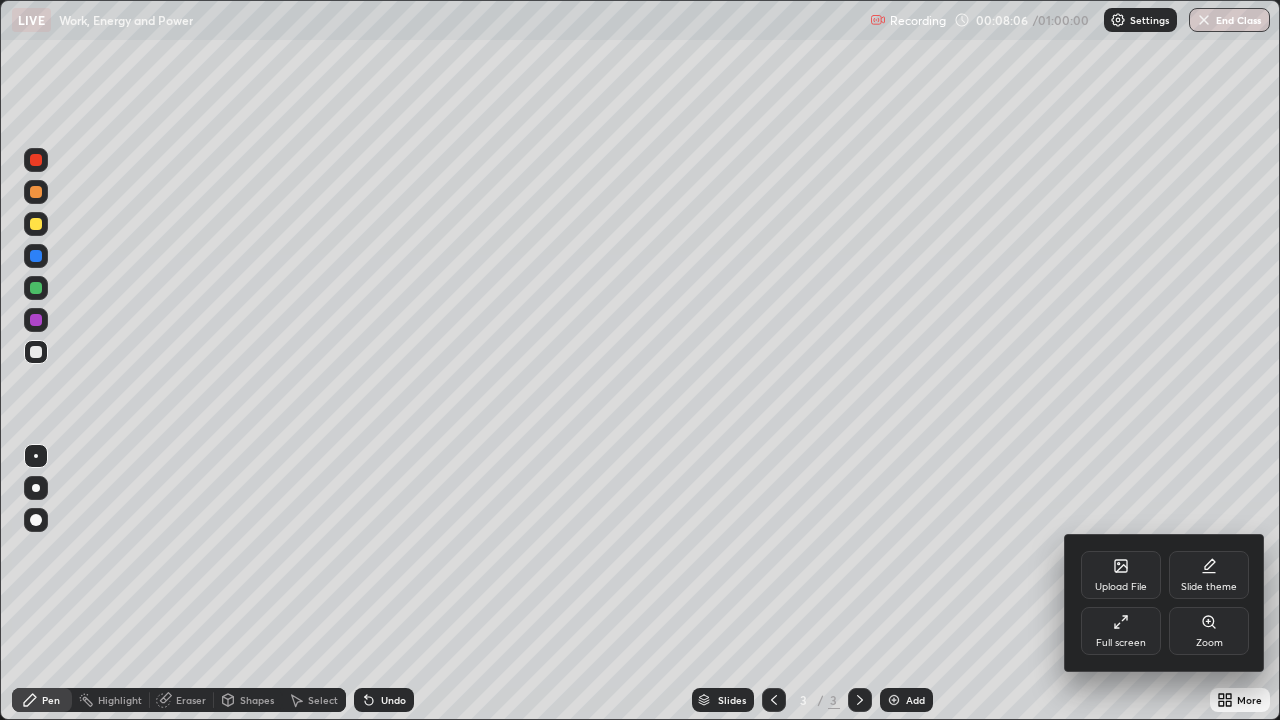 click on "Full screen" at bounding box center [1121, 643] 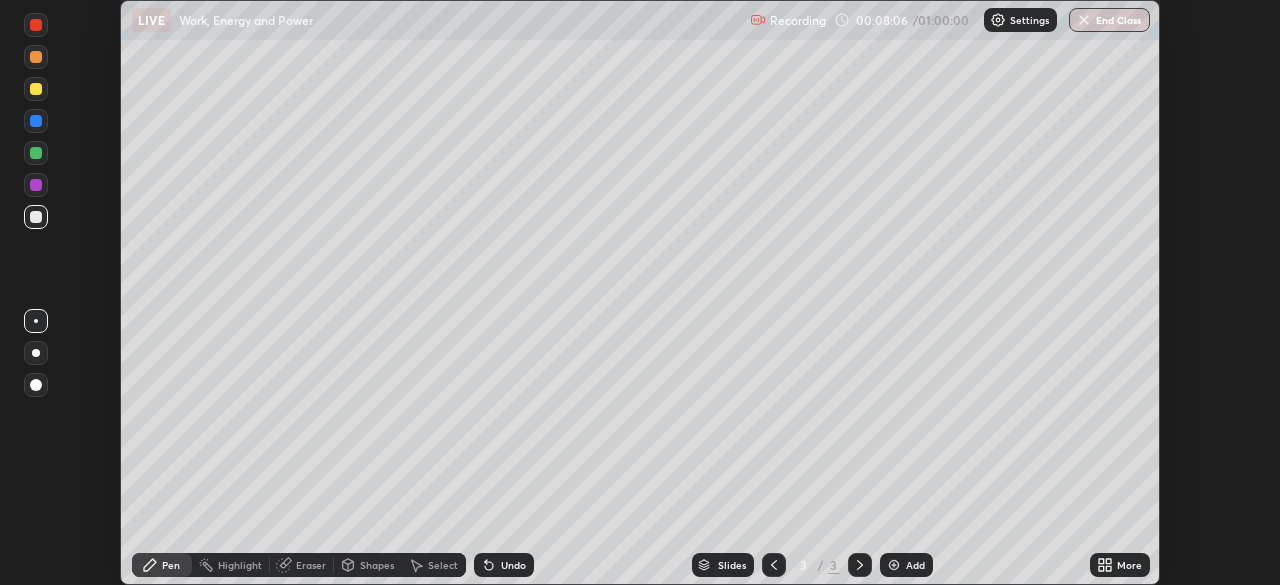 scroll, scrollTop: 585, scrollLeft: 1280, axis: both 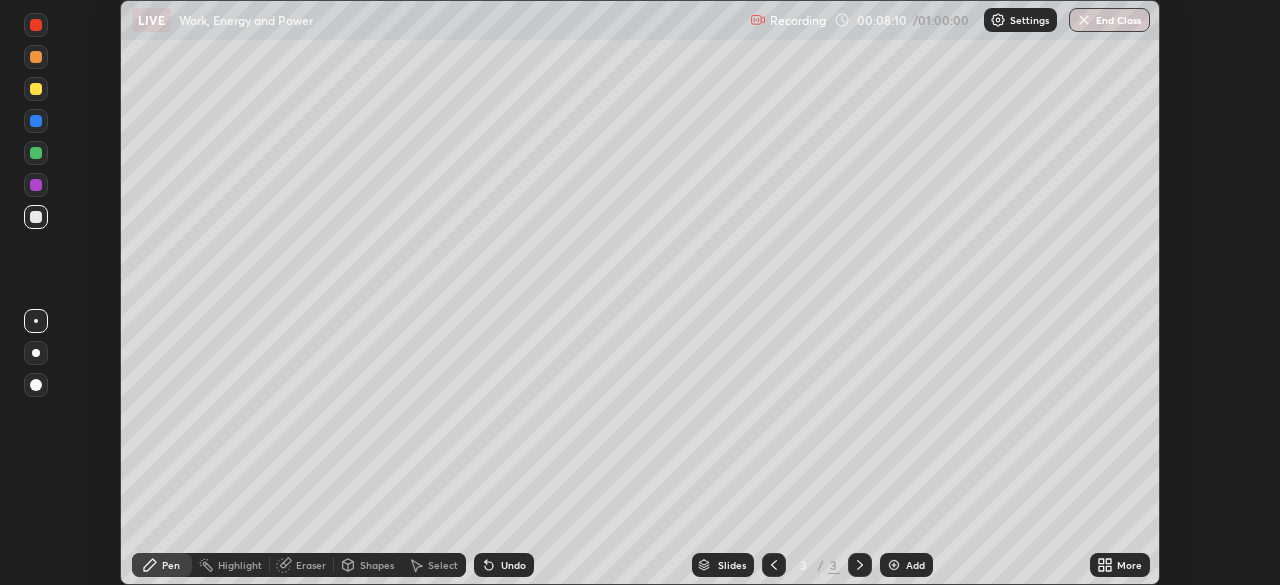 click on "More" at bounding box center (1129, 565) 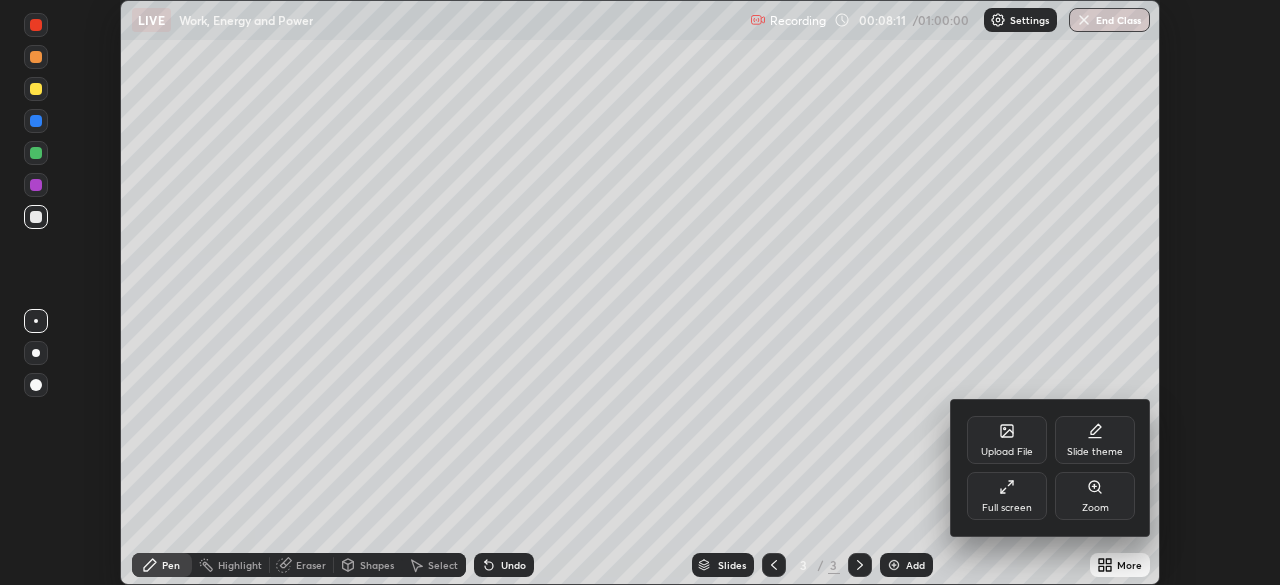 click on "Full screen" at bounding box center [1007, 496] 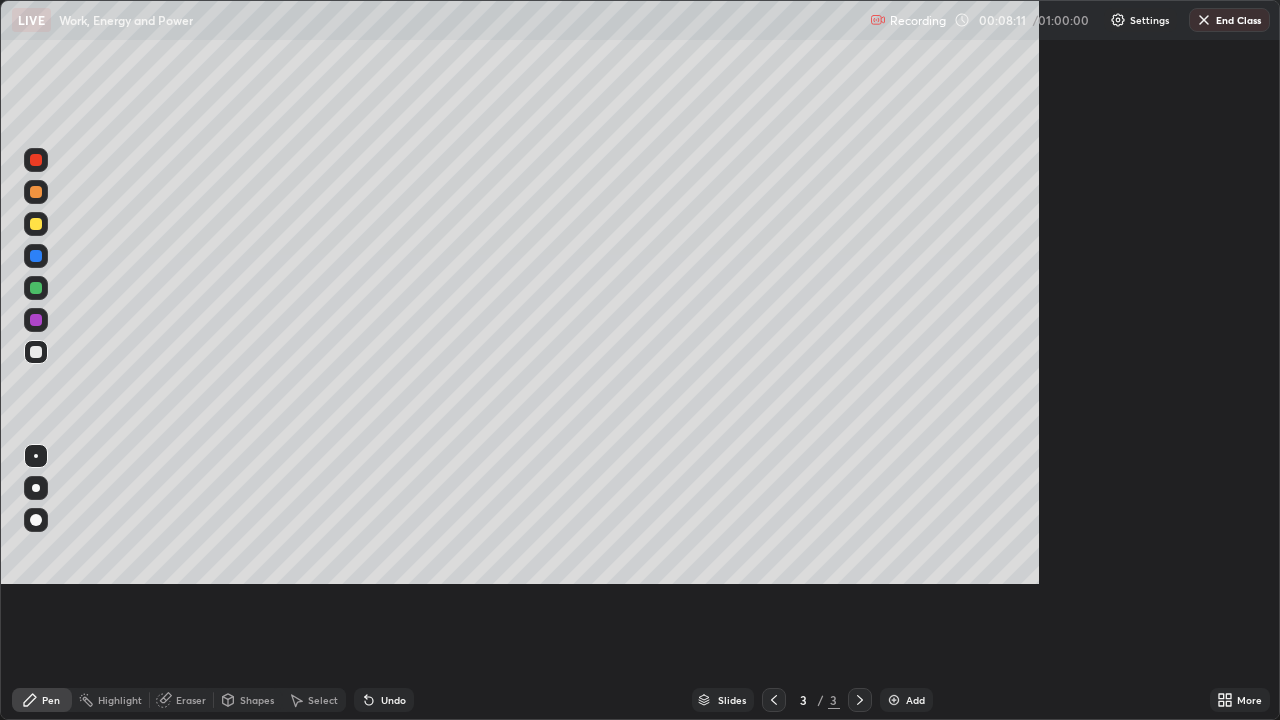 scroll, scrollTop: 99280, scrollLeft: 98720, axis: both 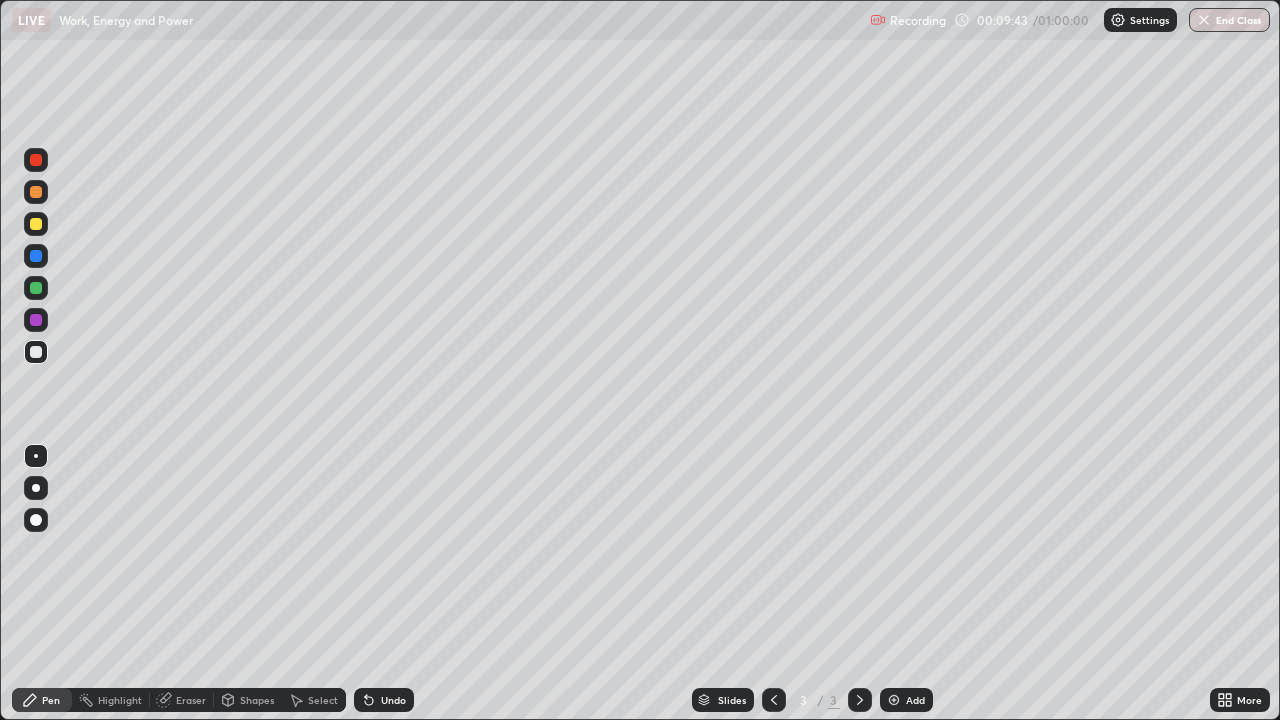 click on "Select" at bounding box center [323, 700] 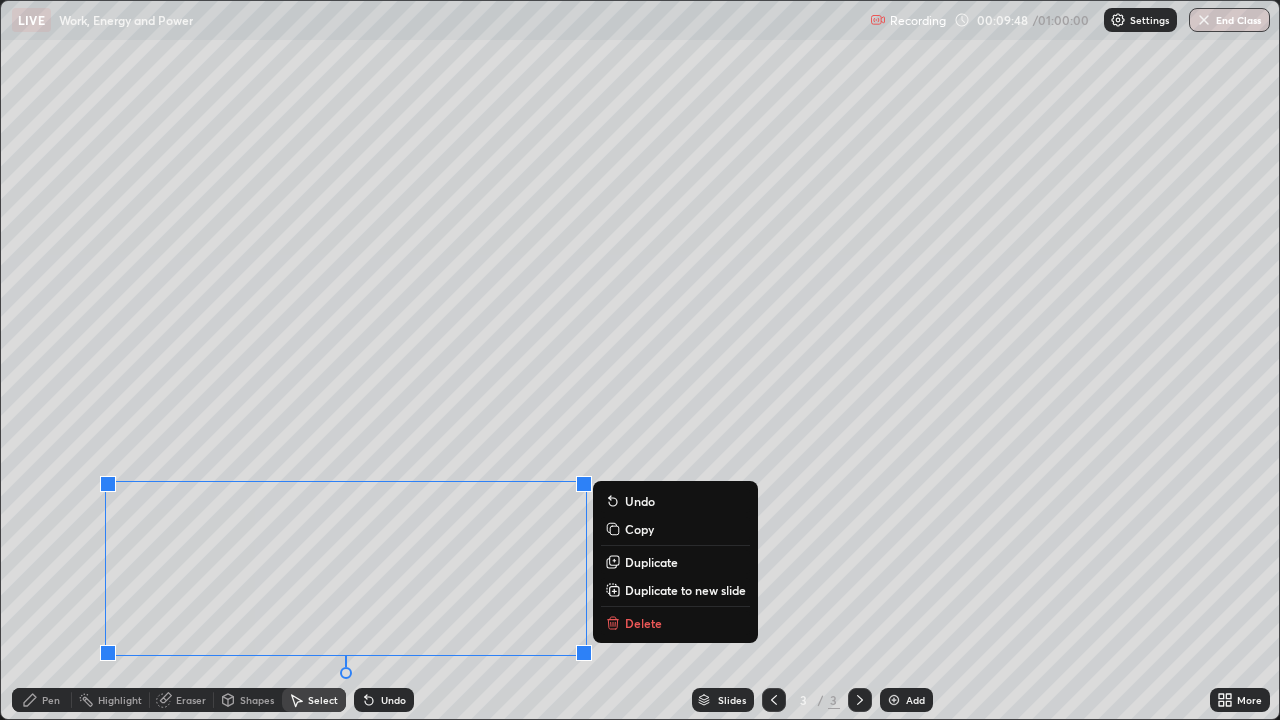 click 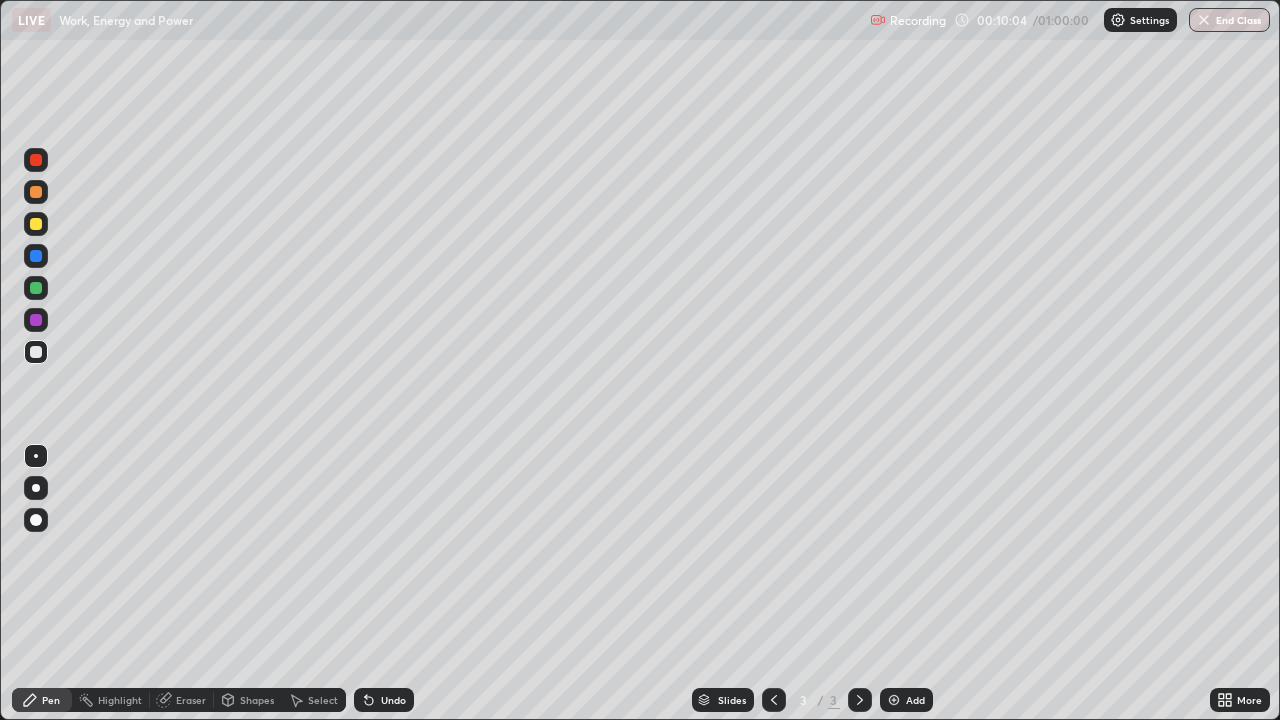 click on "Undo" at bounding box center [393, 700] 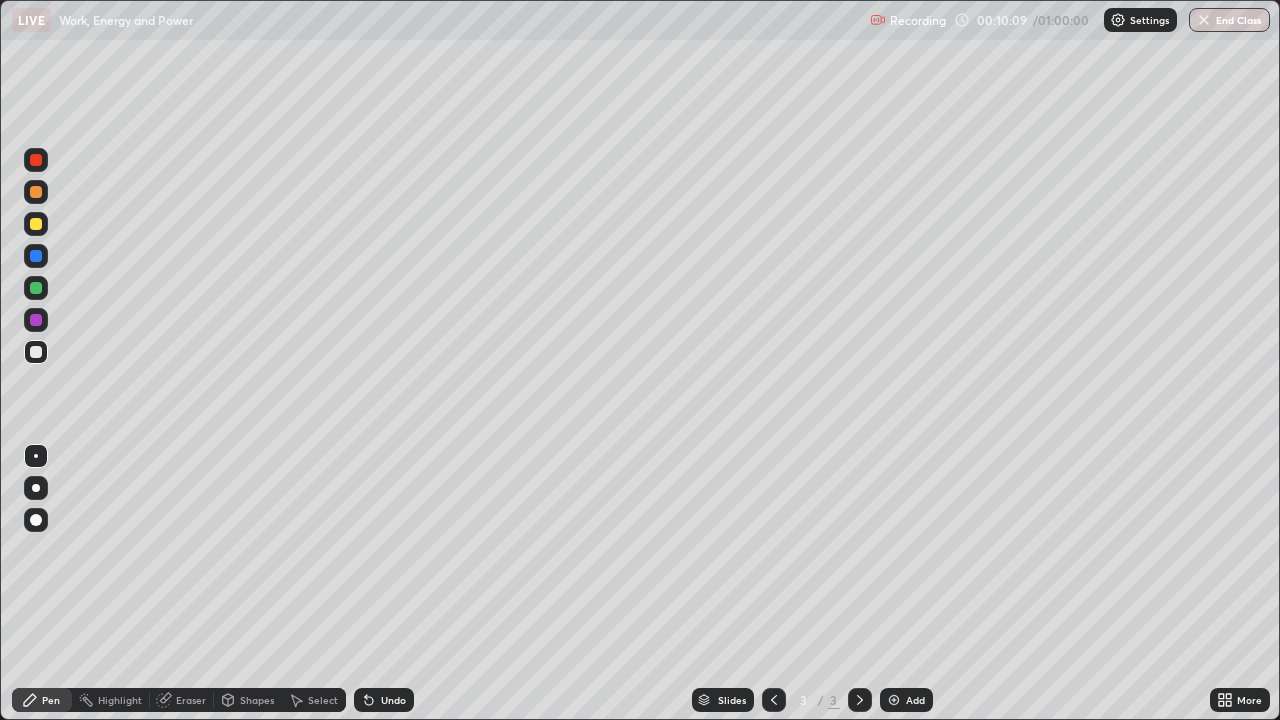 click on "Undo" at bounding box center [393, 700] 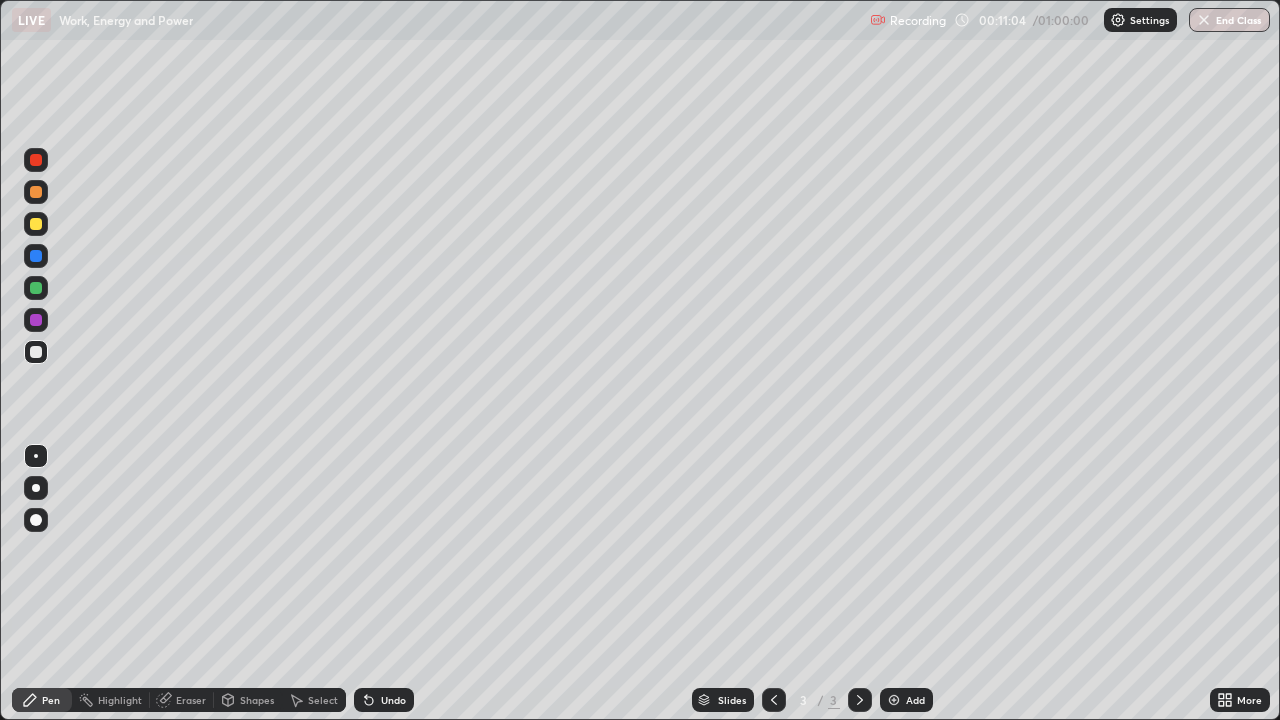 click on "Eraser" at bounding box center (191, 700) 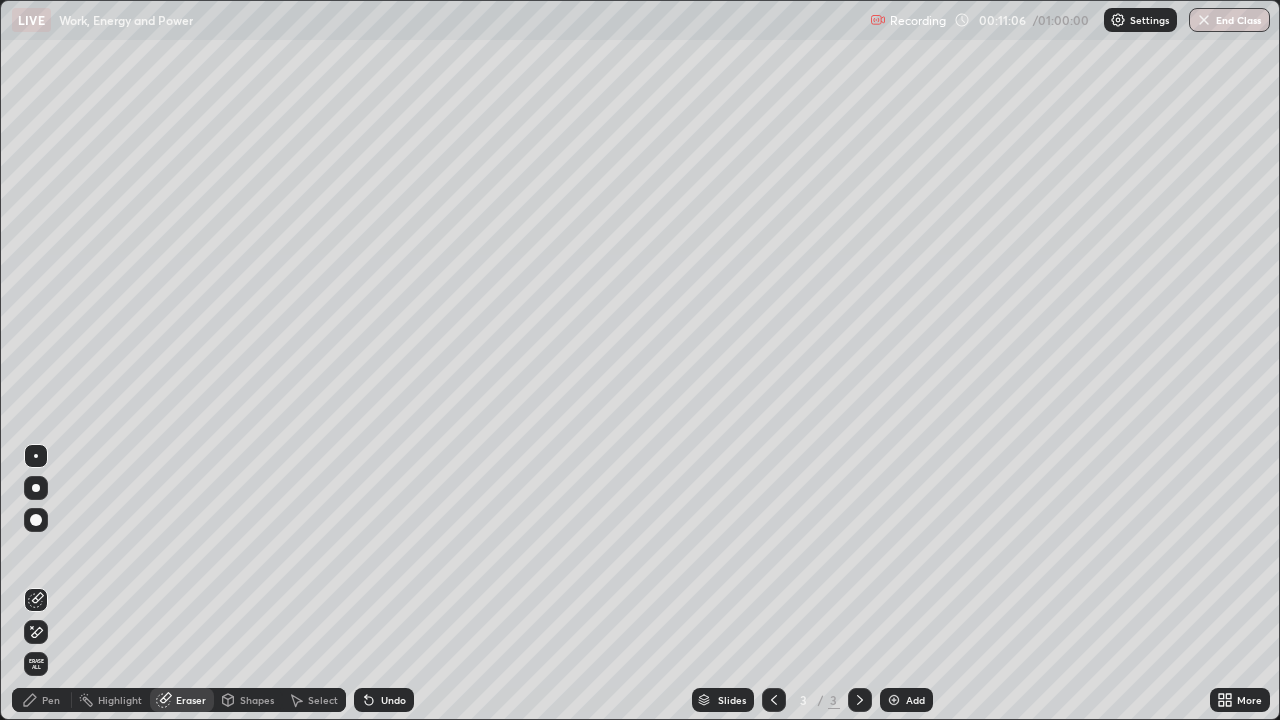 click on "Pen" at bounding box center (42, 700) 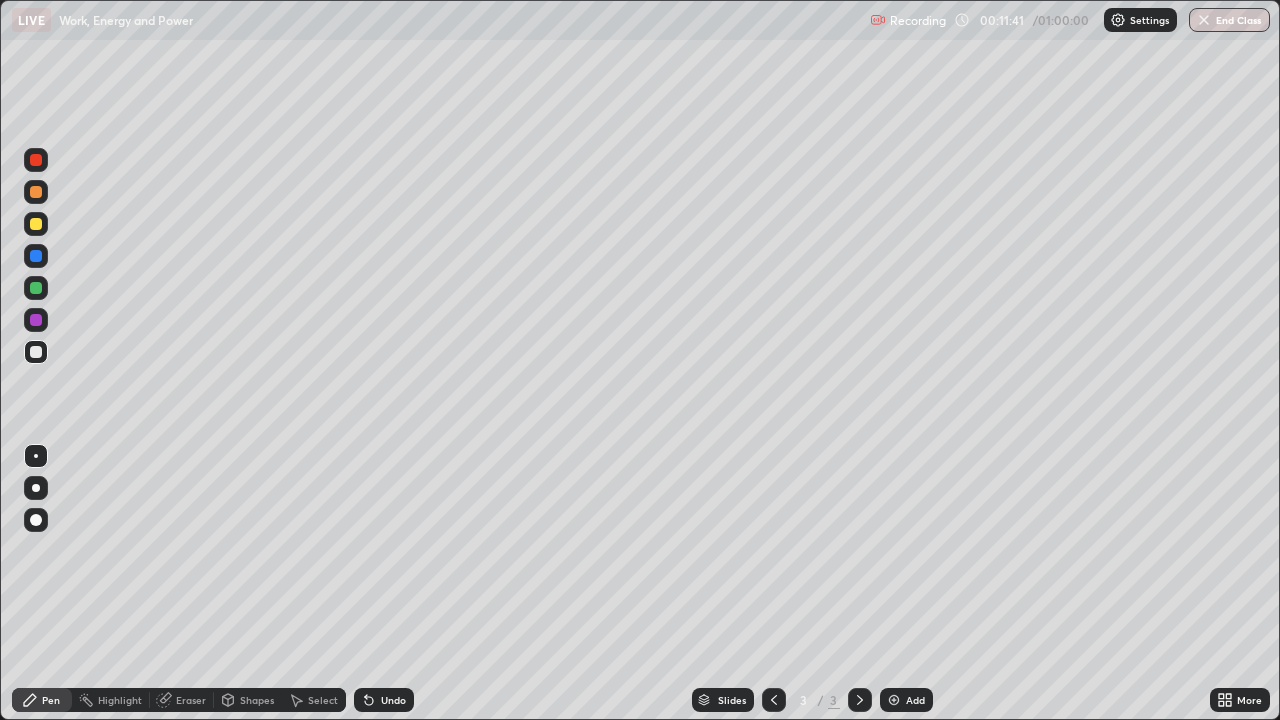 click on "Add" at bounding box center [906, 700] 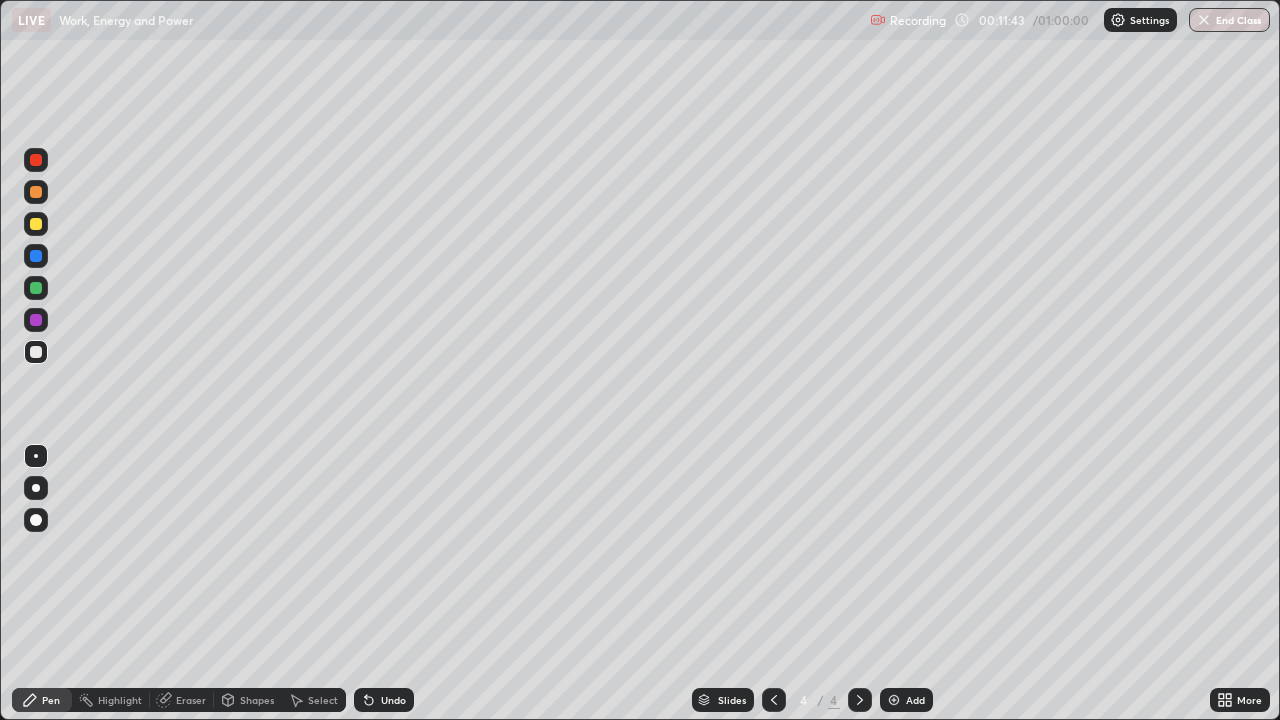 click on "Shapes" at bounding box center [257, 700] 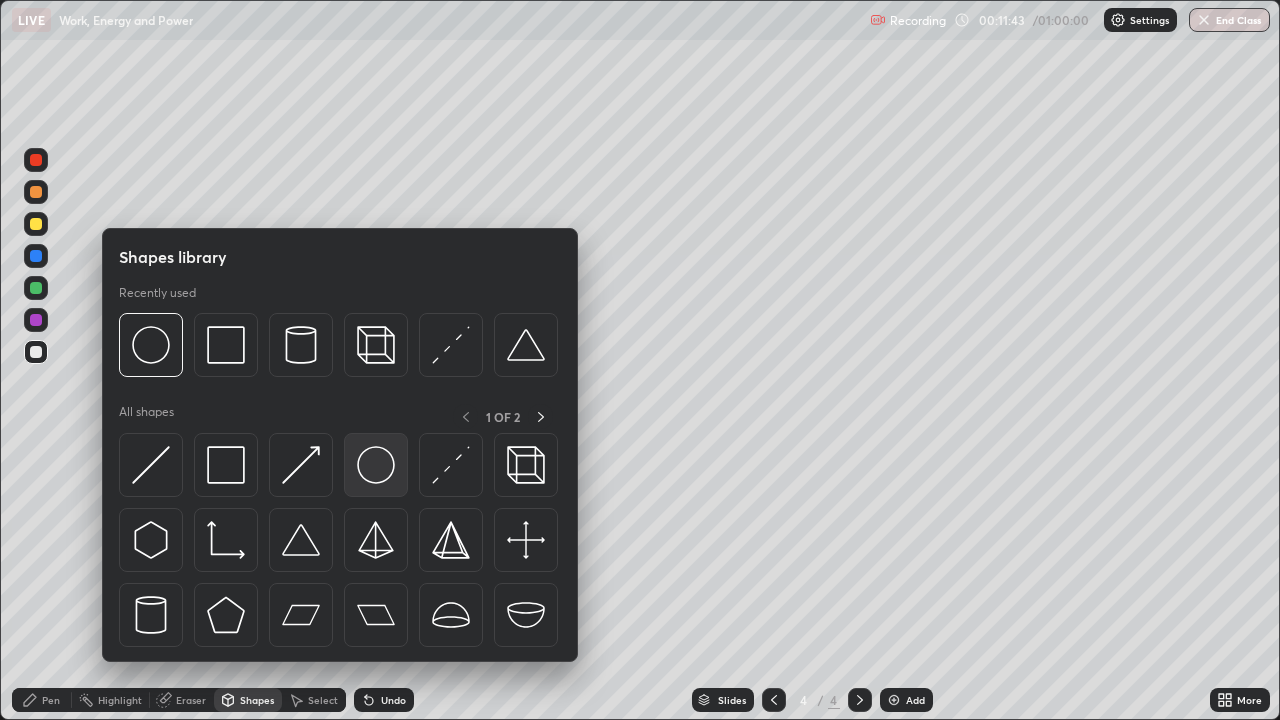 click at bounding box center (376, 465) 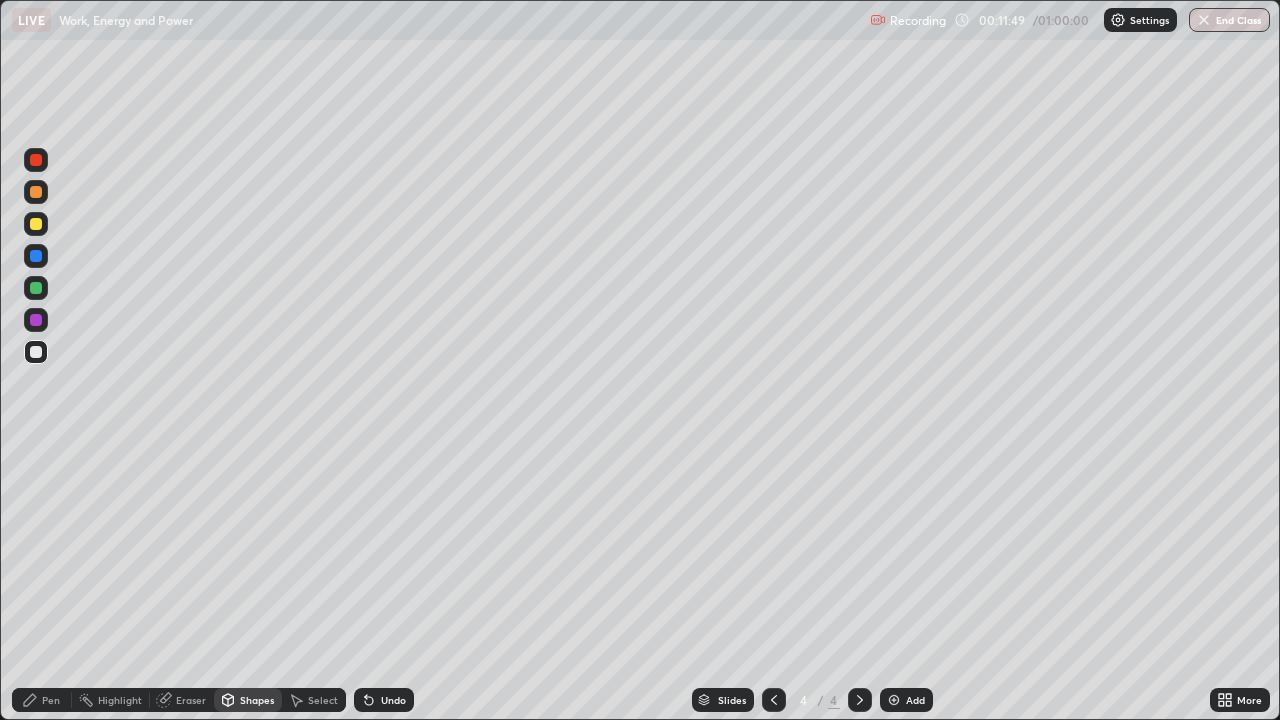 click 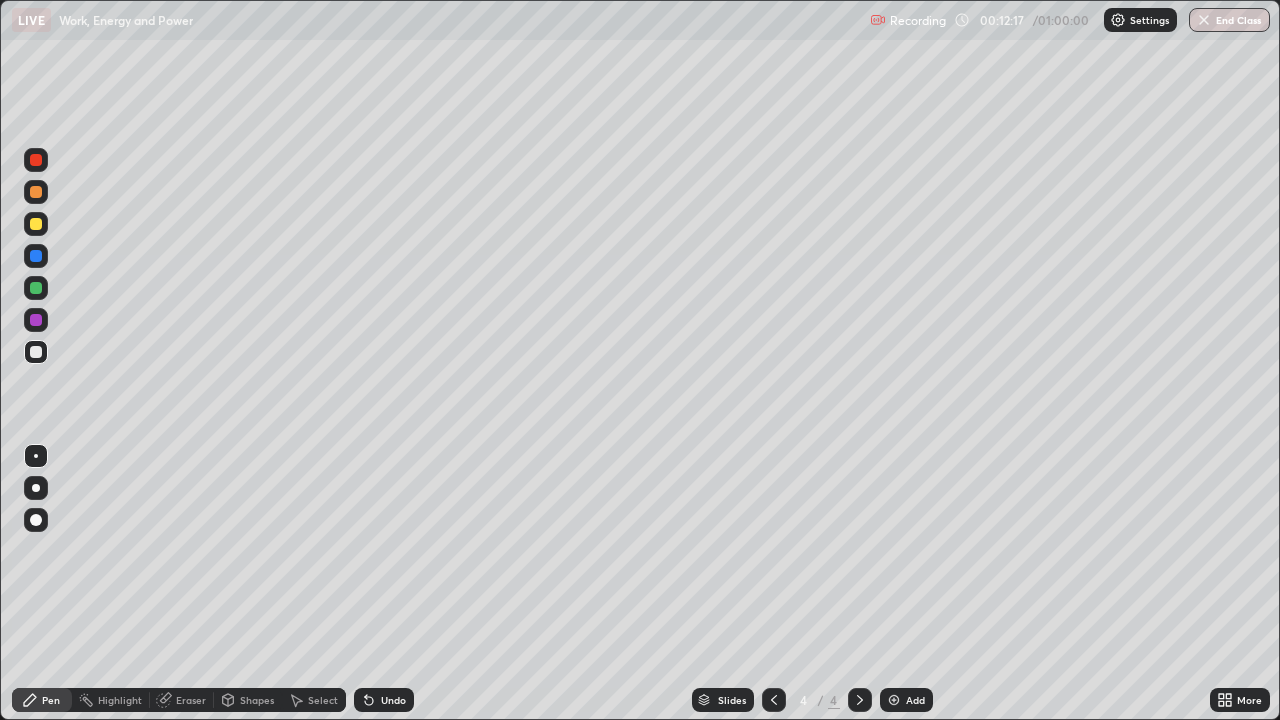 click 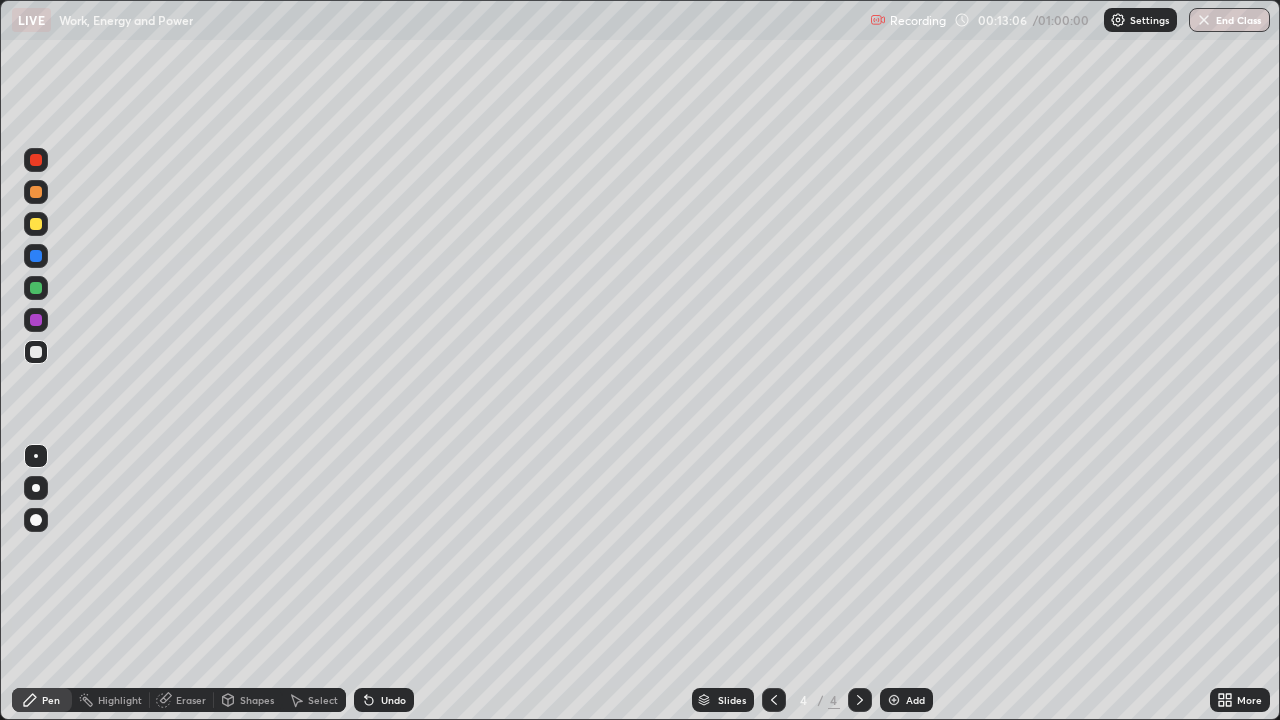 click on "Eraser" at bounding box center (191, 700) 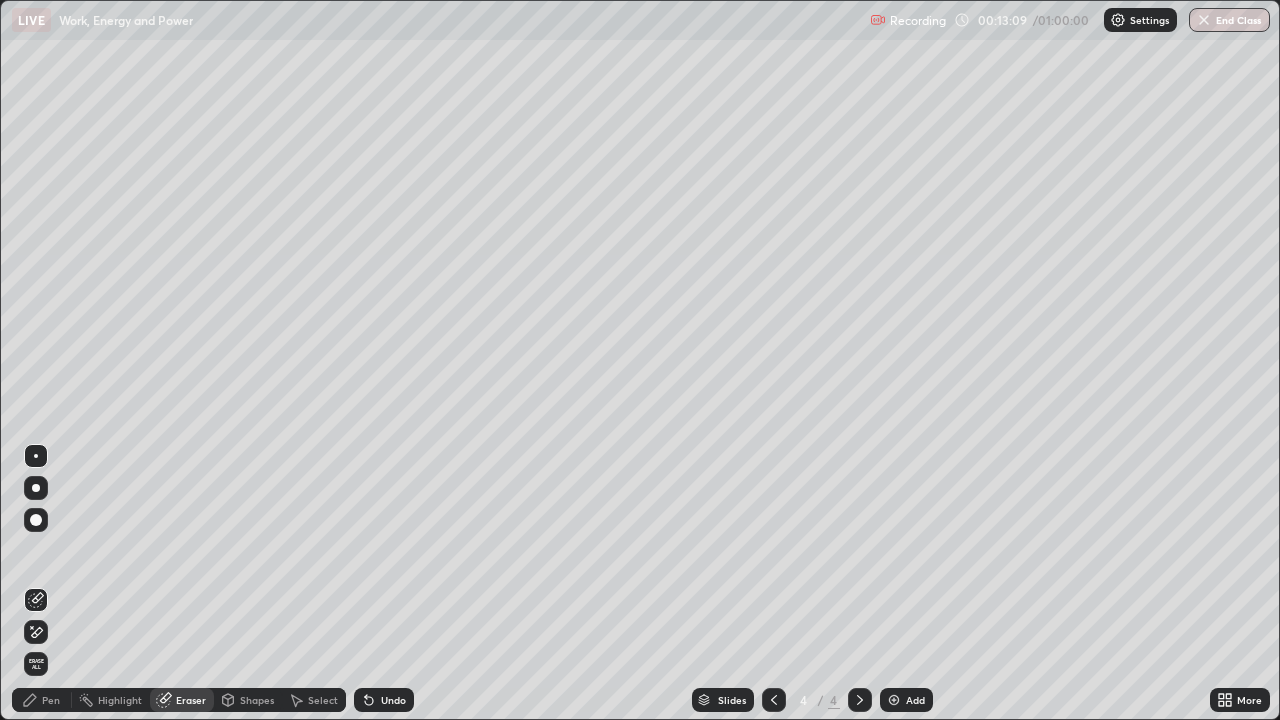 click on "Pen" at bounding box center (42, 700) 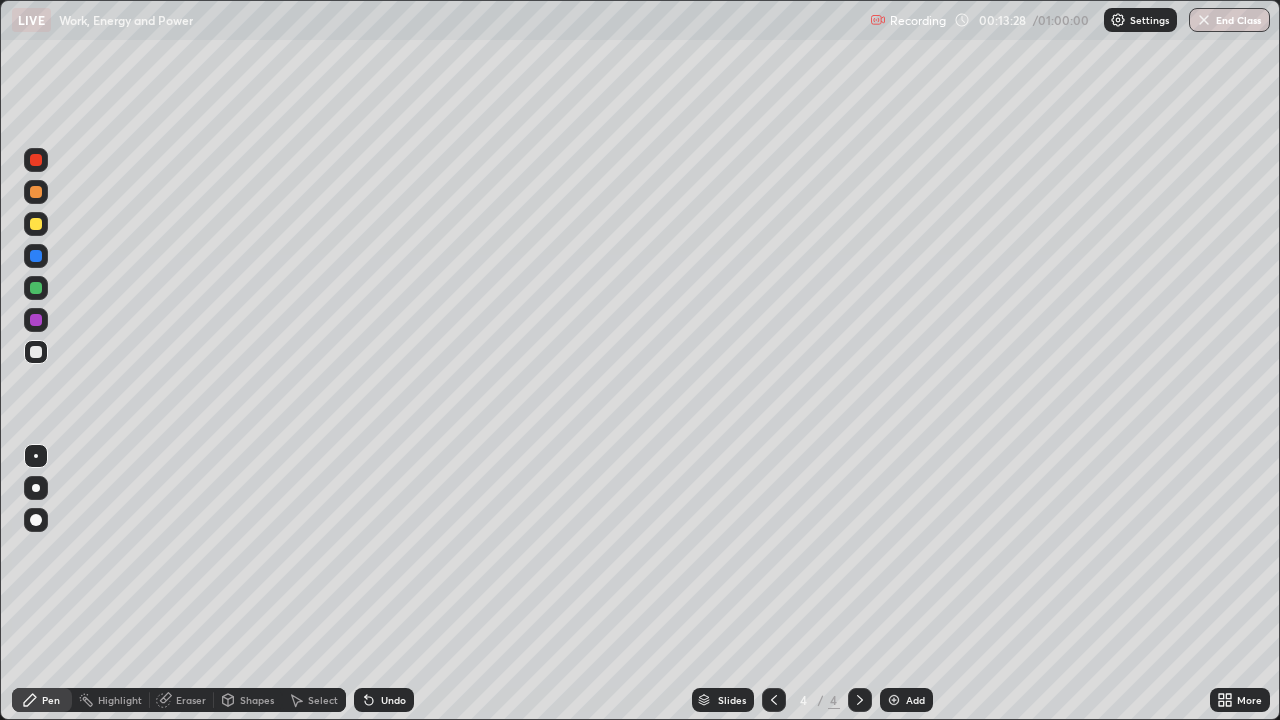 click at bounding box center (774, 700) 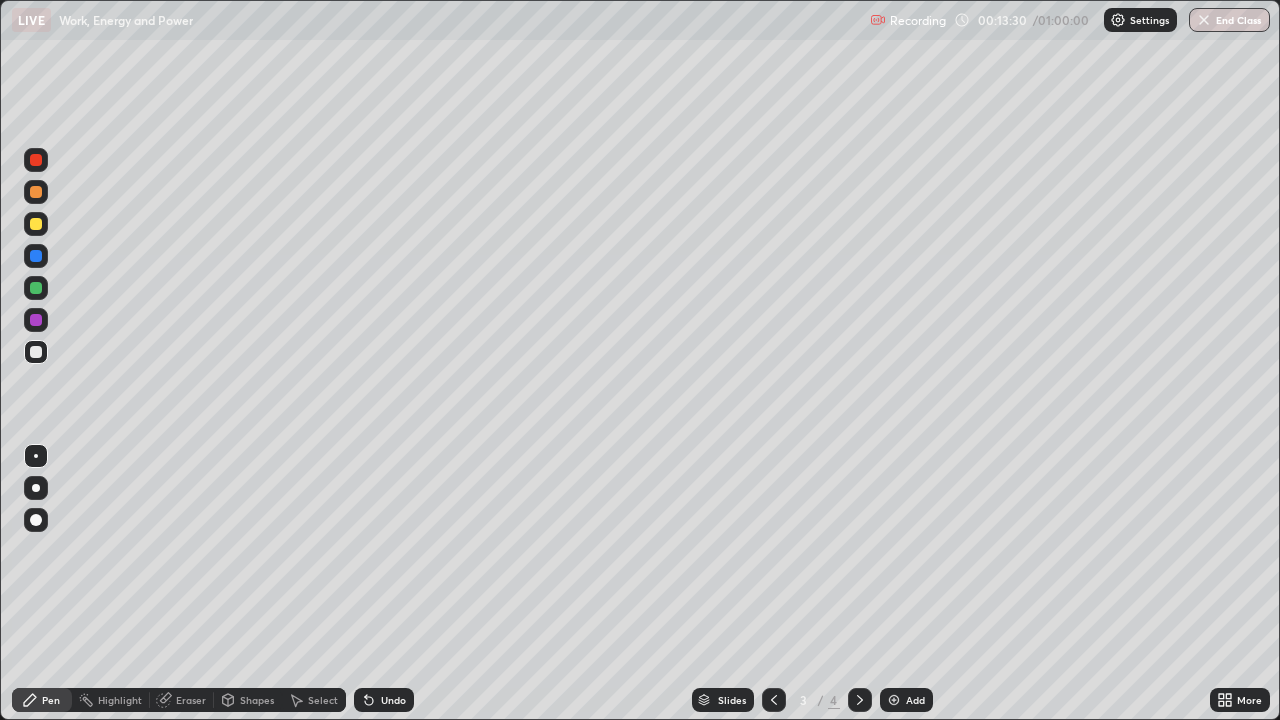 click 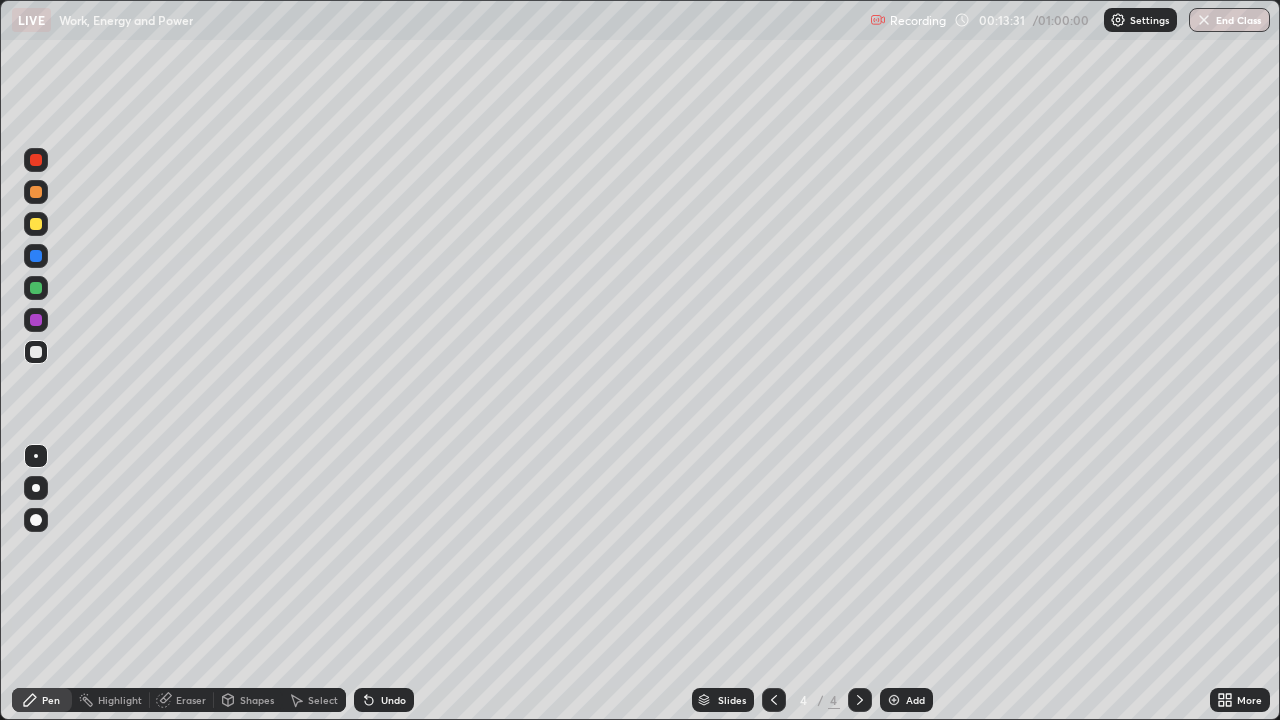 click at bounding box center [36, 160] 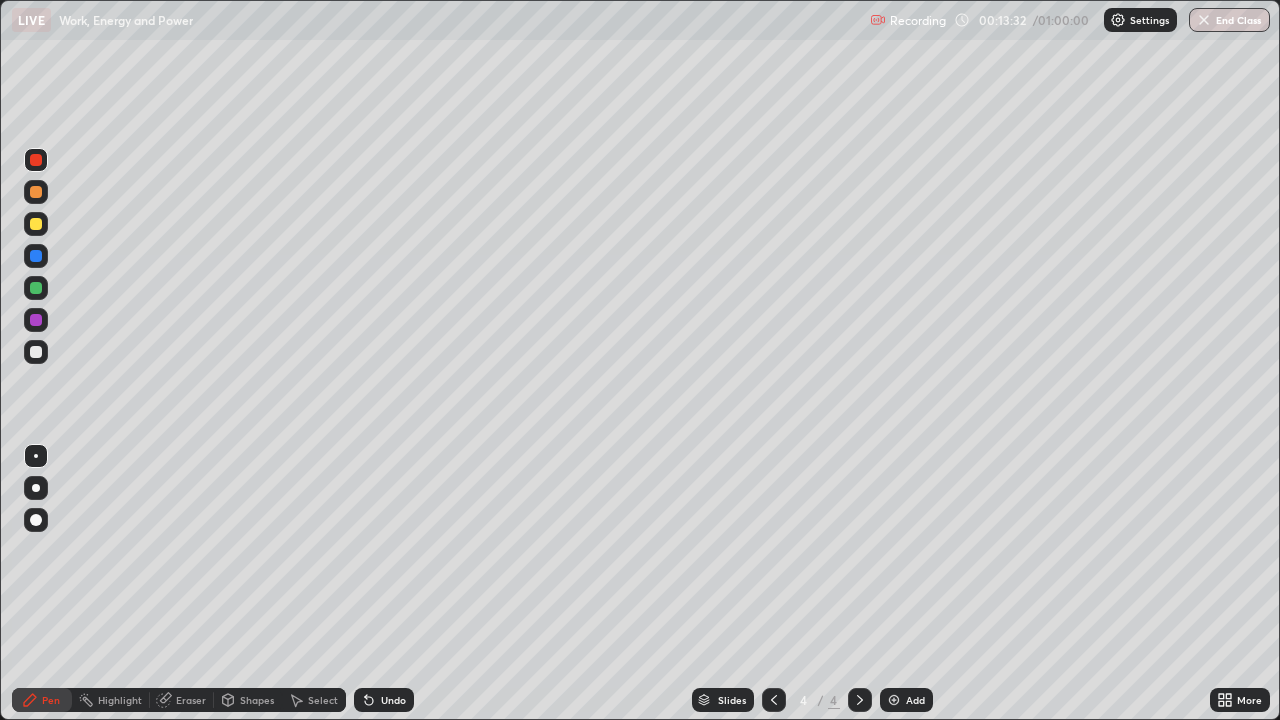 click at bounding box center (36, 160) 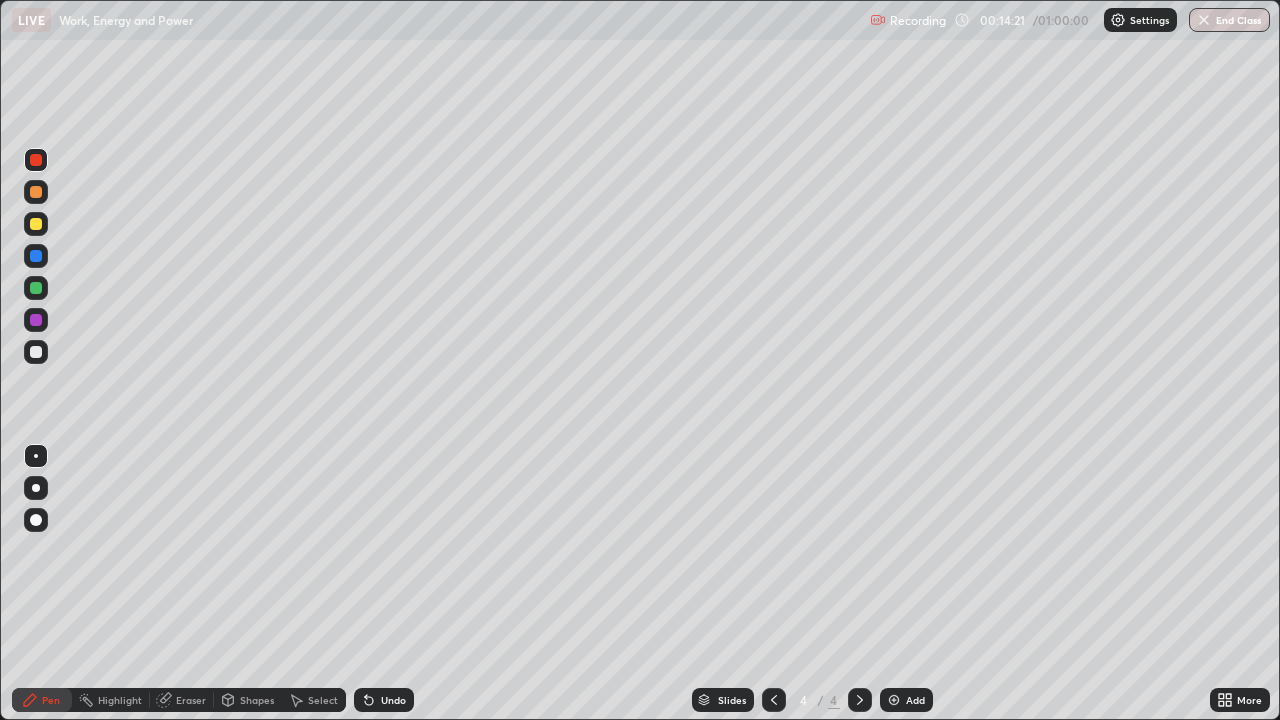 click 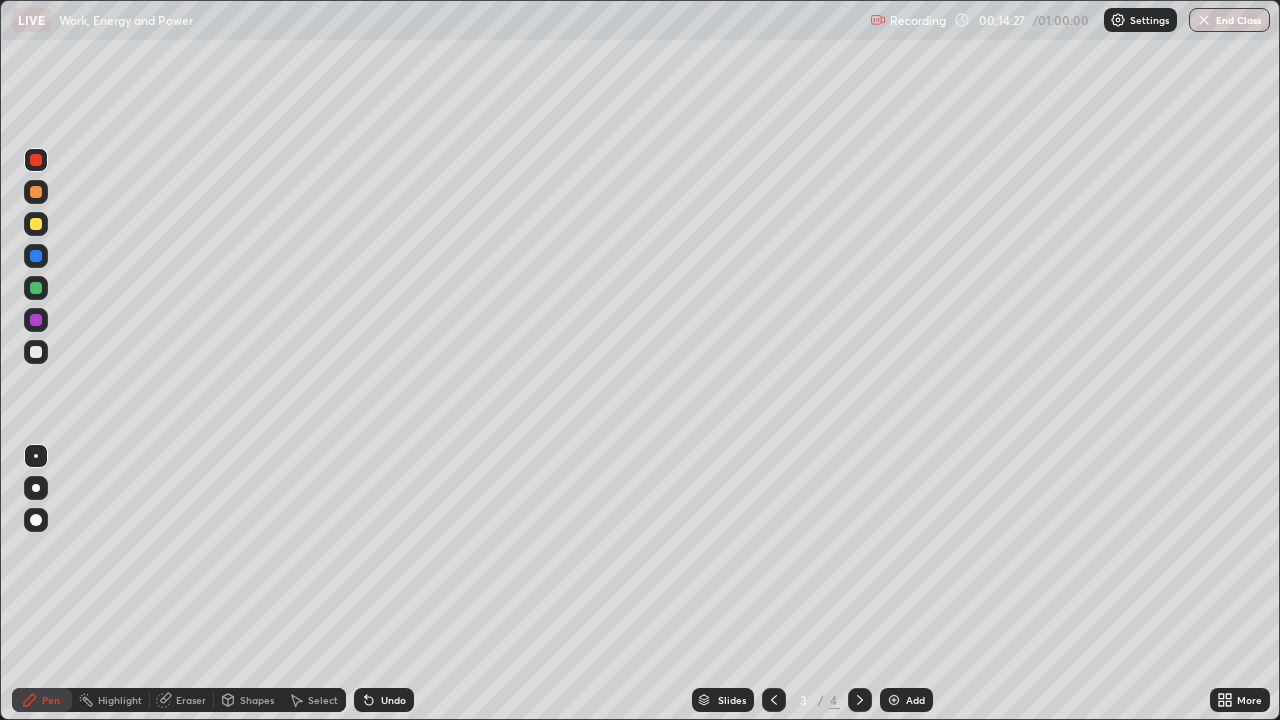 click 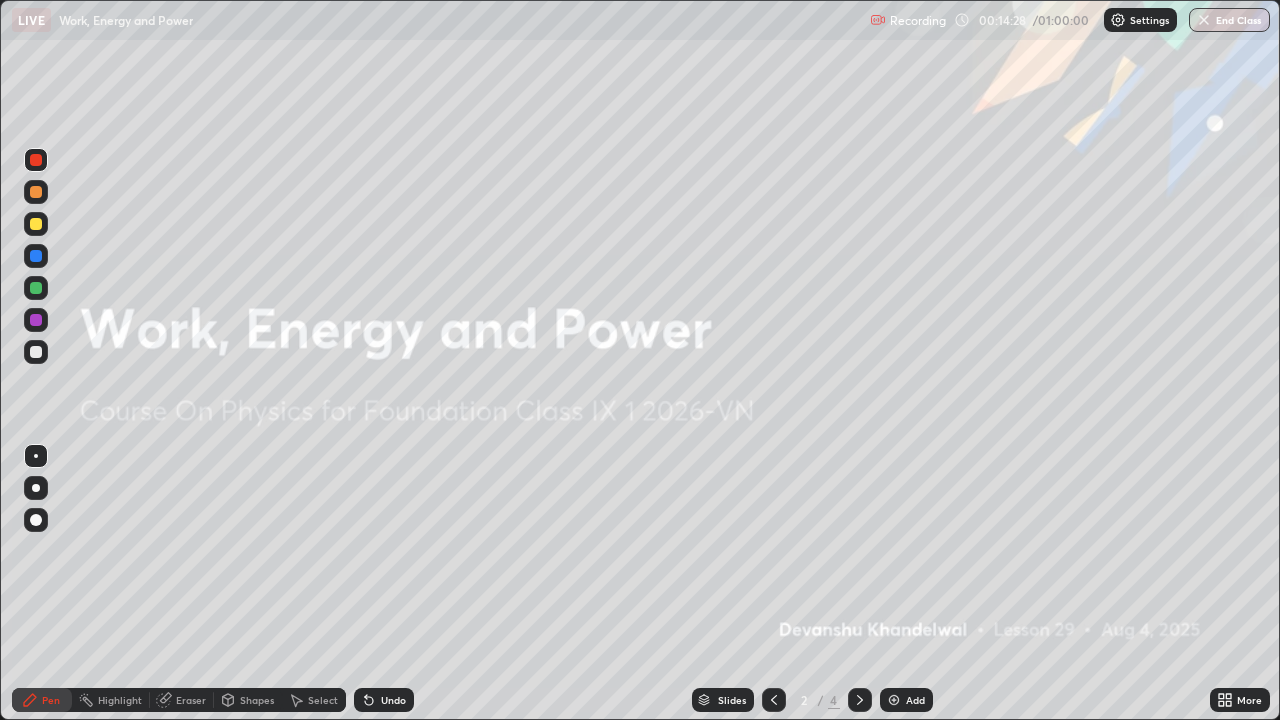 click 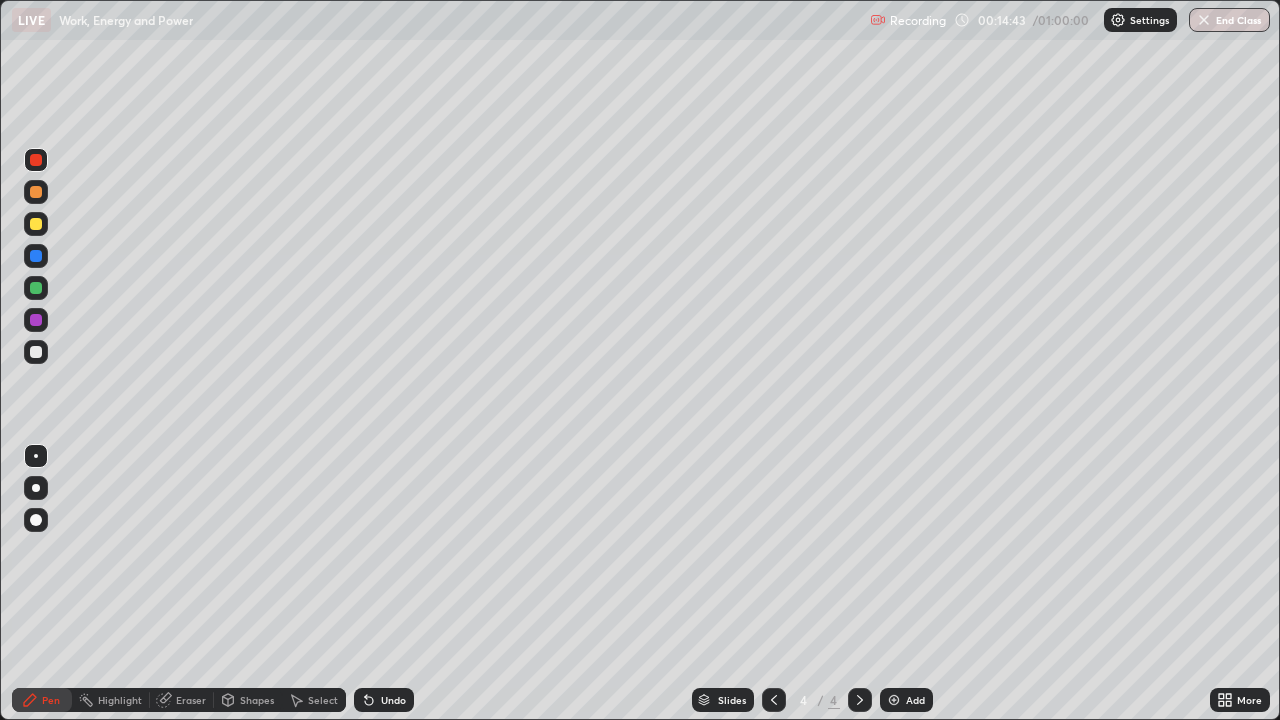 click 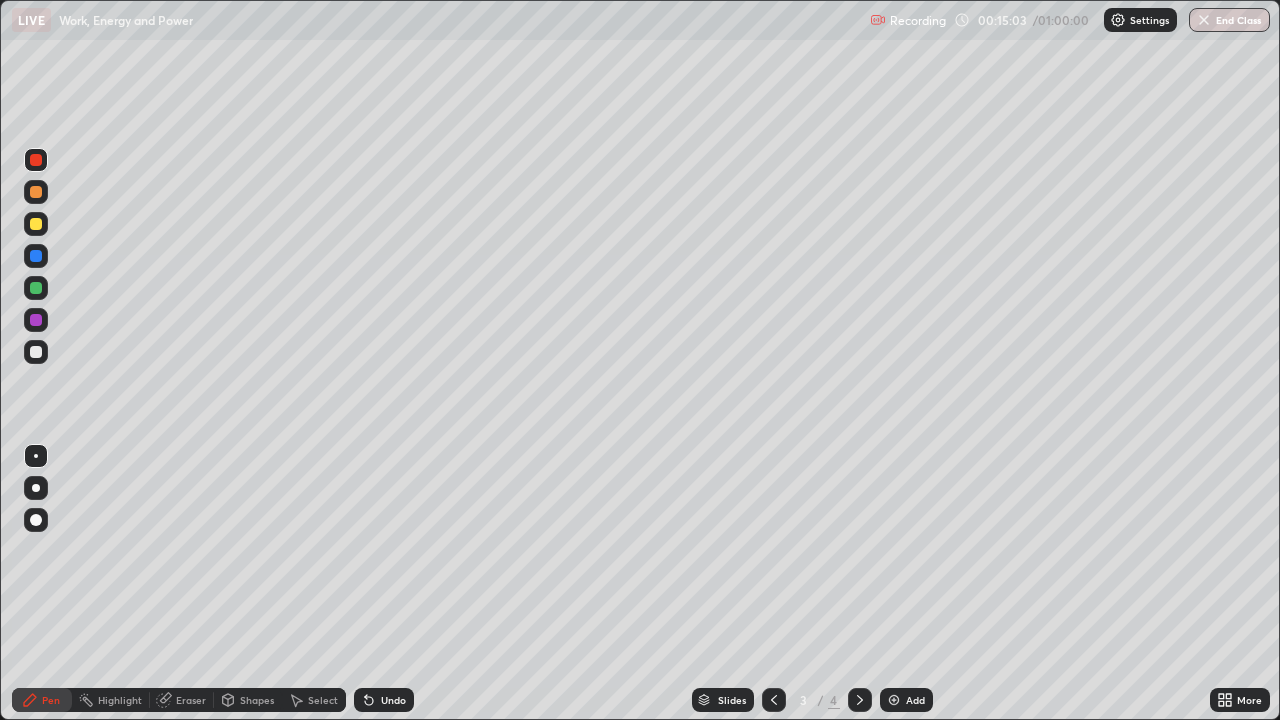 click 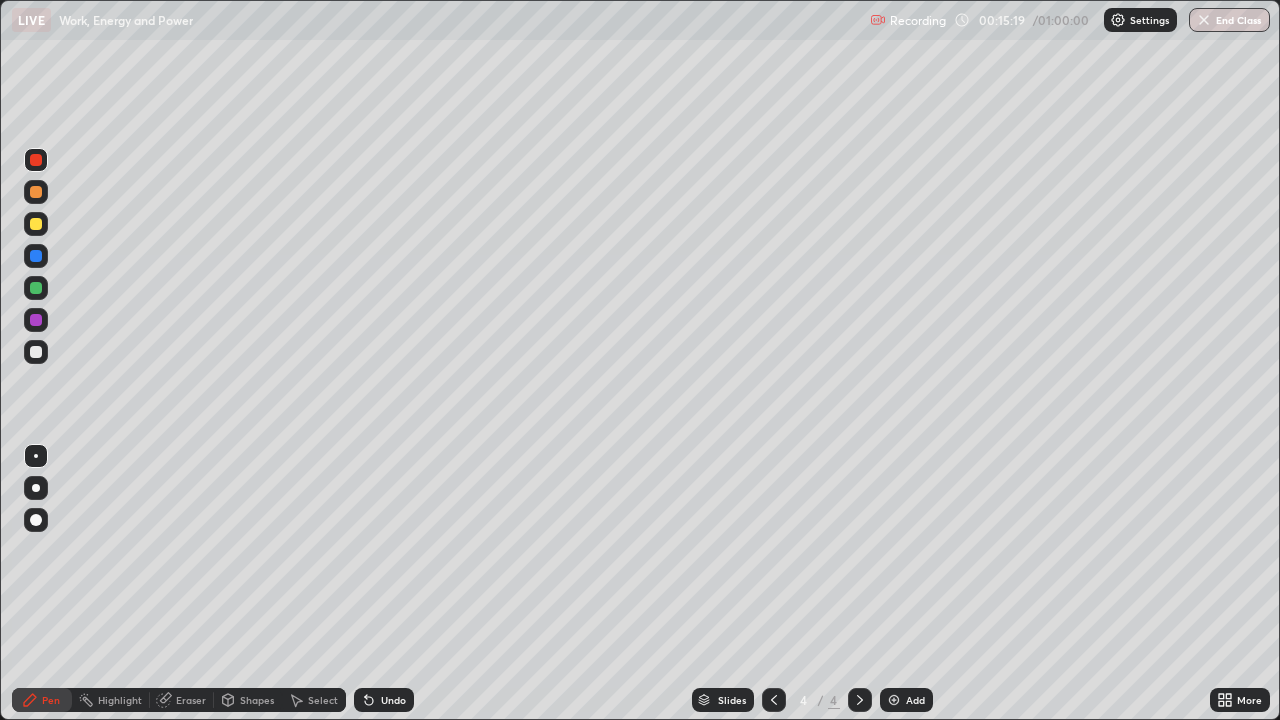 click at bounding box center (774, 700) 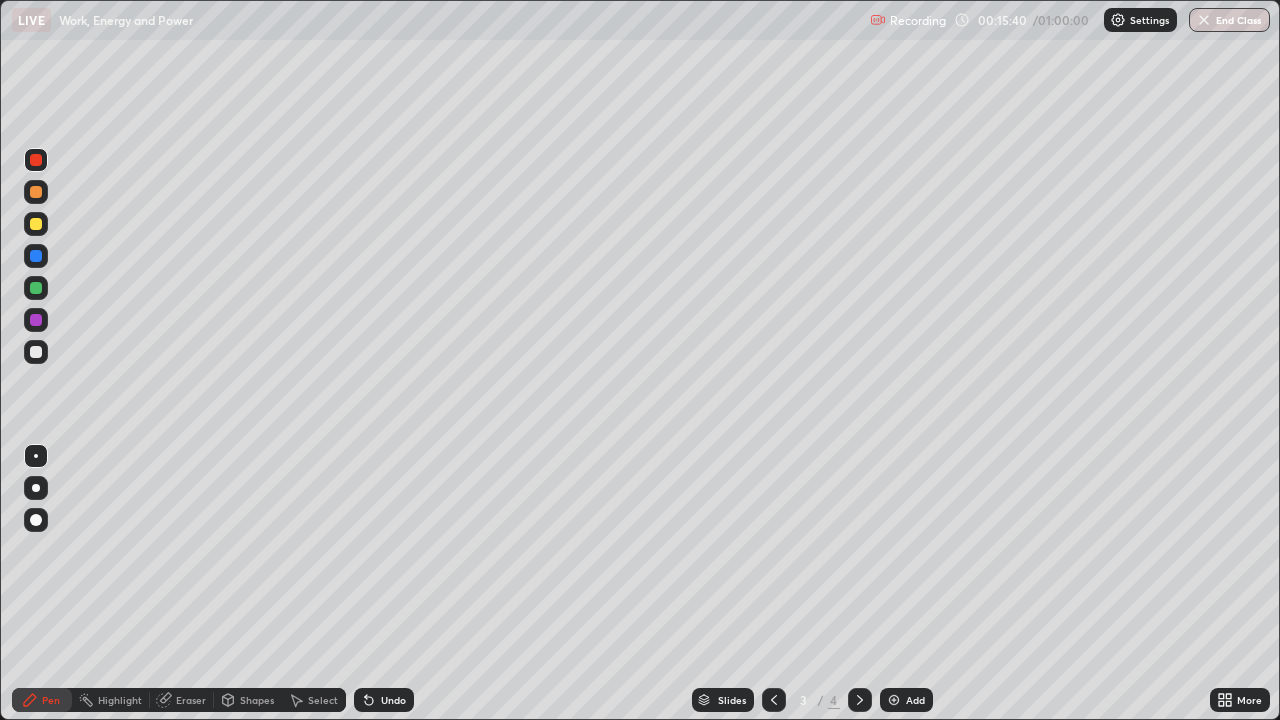 click on "Shapes" at bounding box center (257, 700) 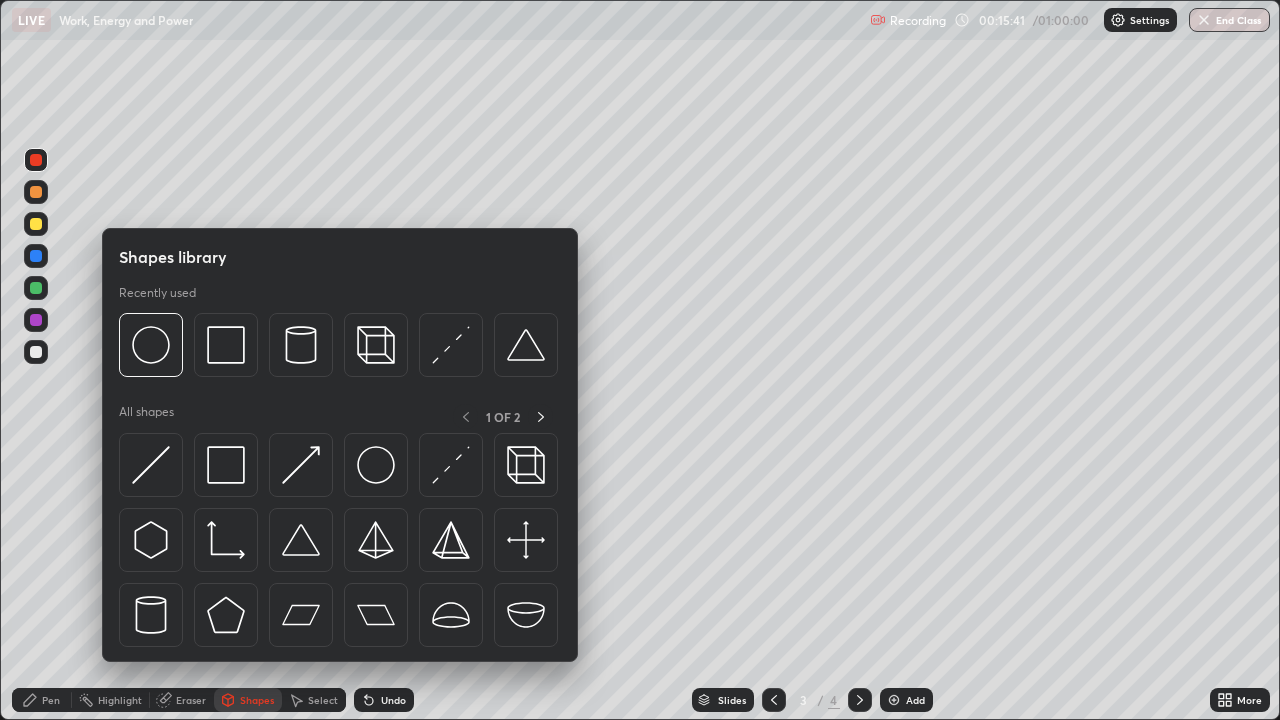 click on "Select" at bounding box center (314, 700) 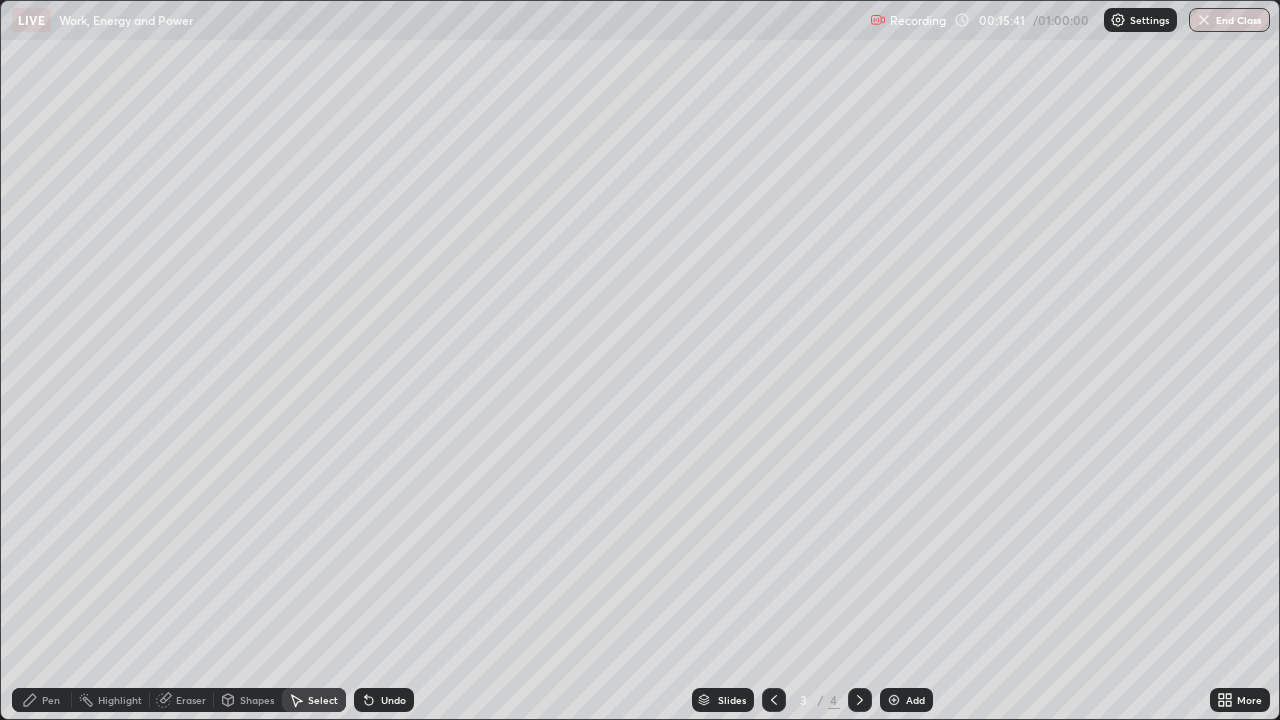 click 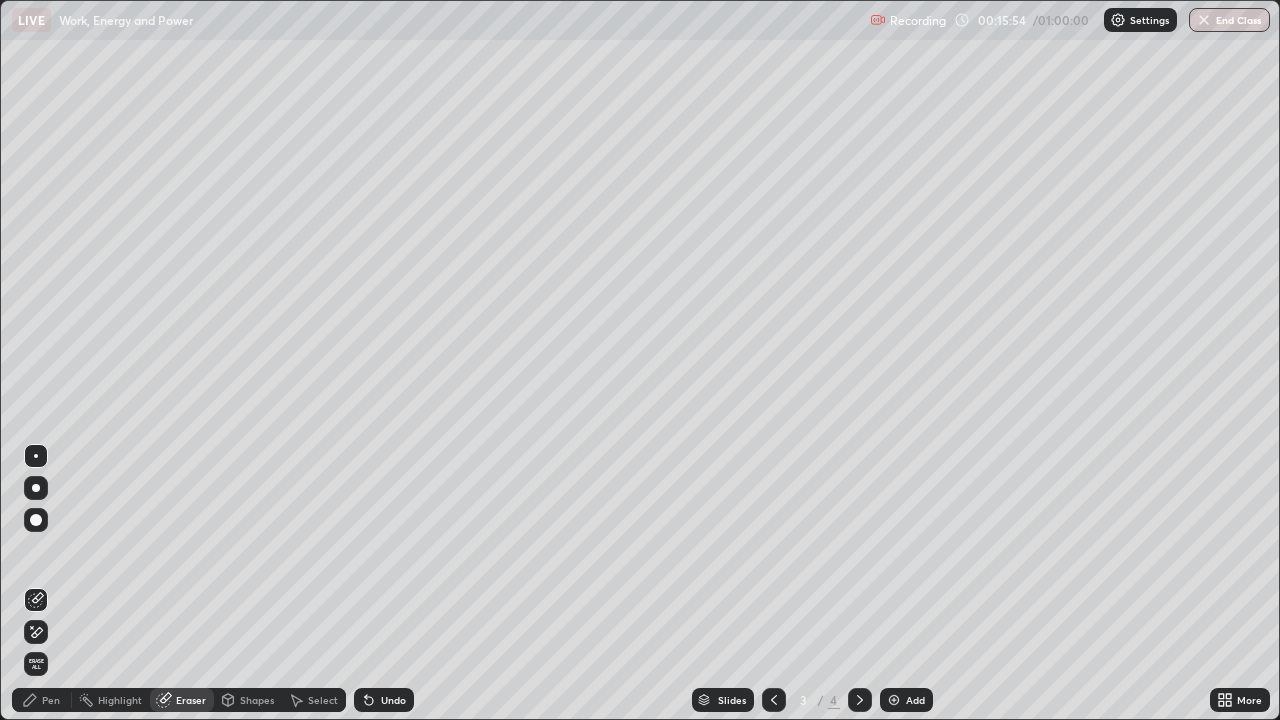 click 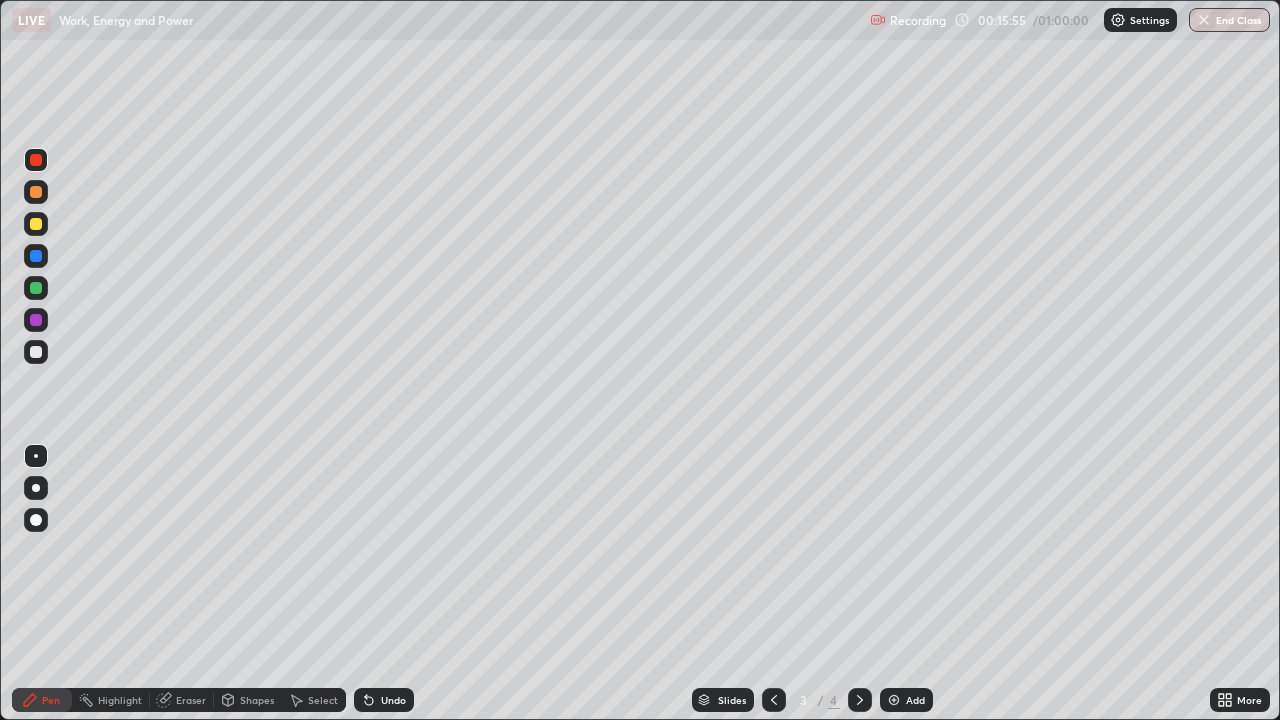 click on "Eraser" at bounding box center [182, 700] 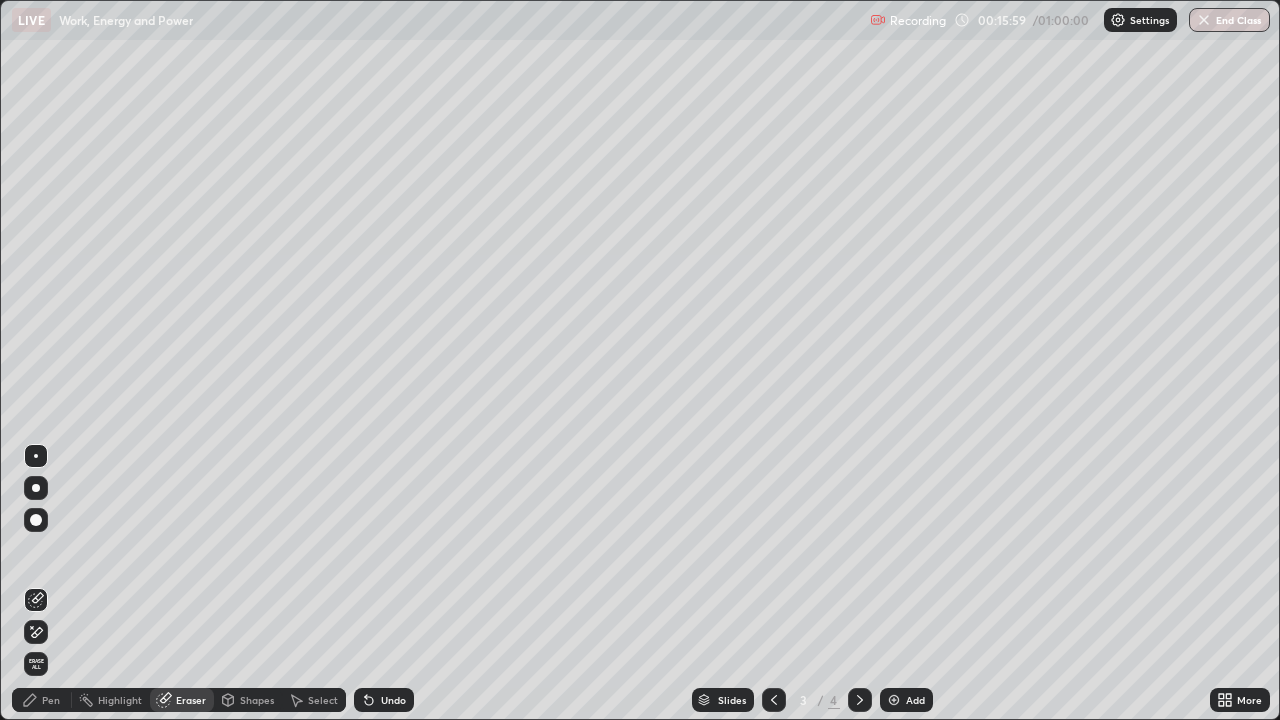 click 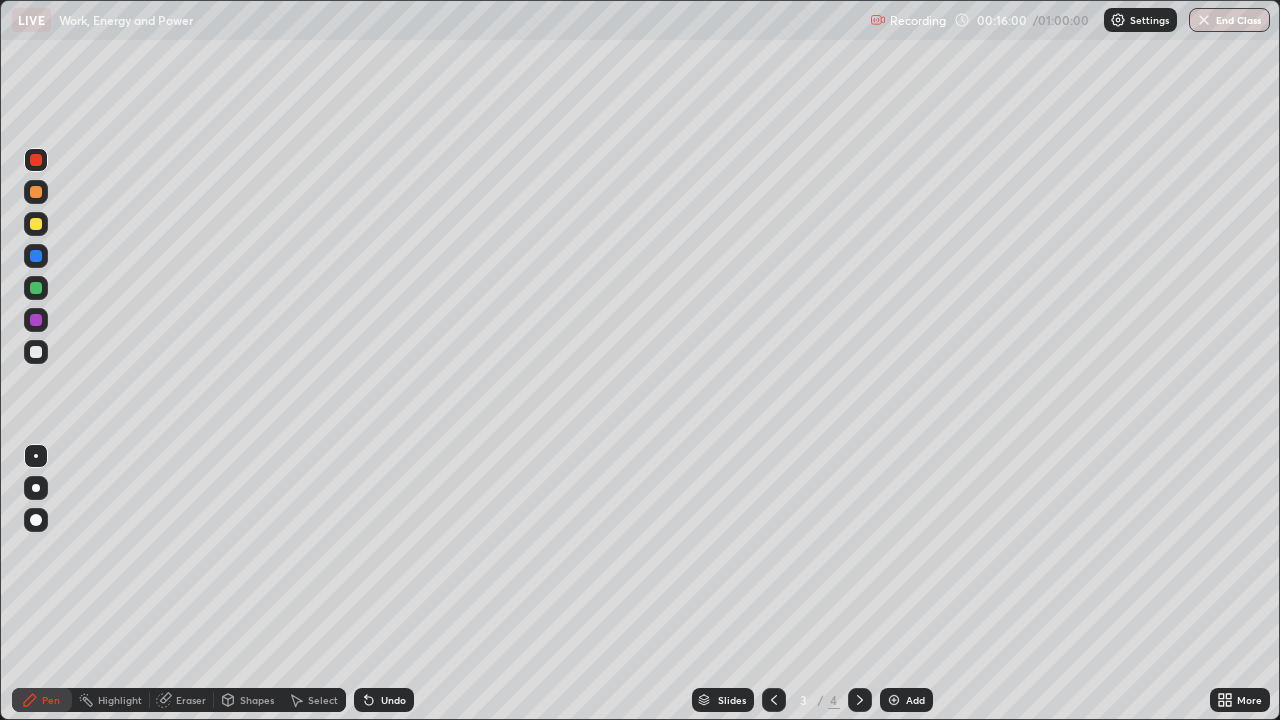 click at bounding box center [36, 352] 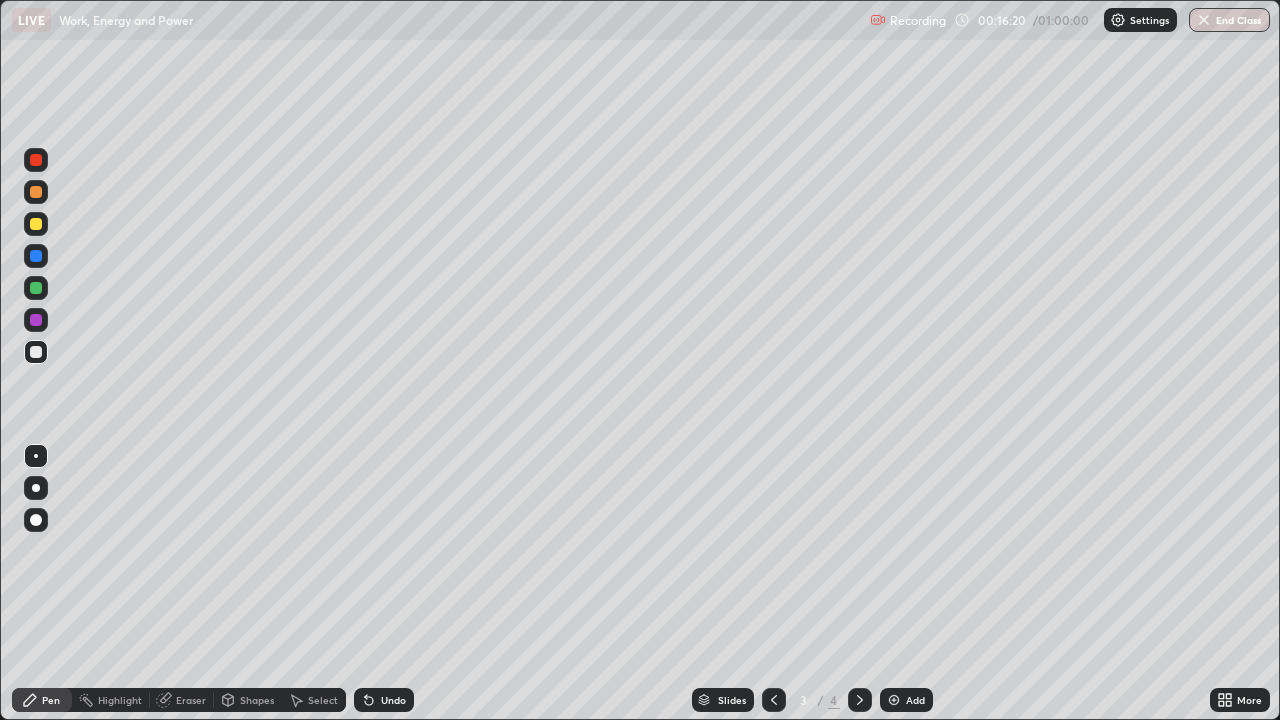 click 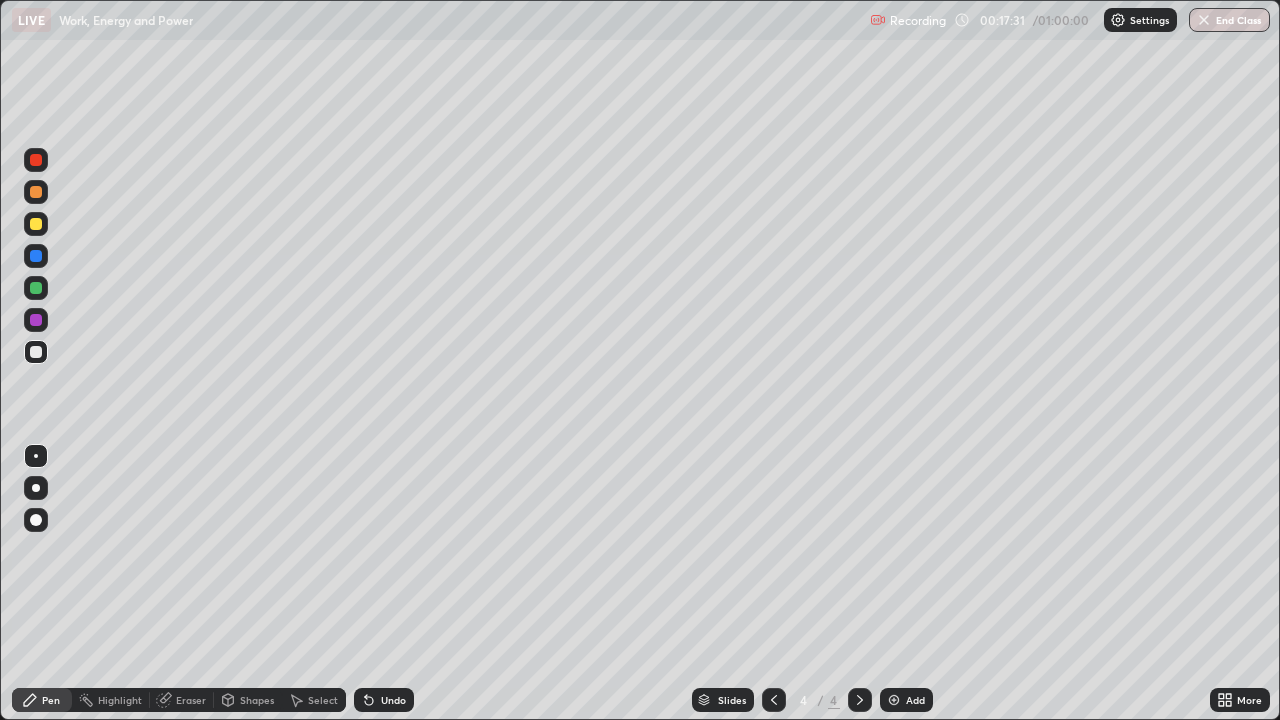 click on "Shapes" at bounding box center [257, 700] 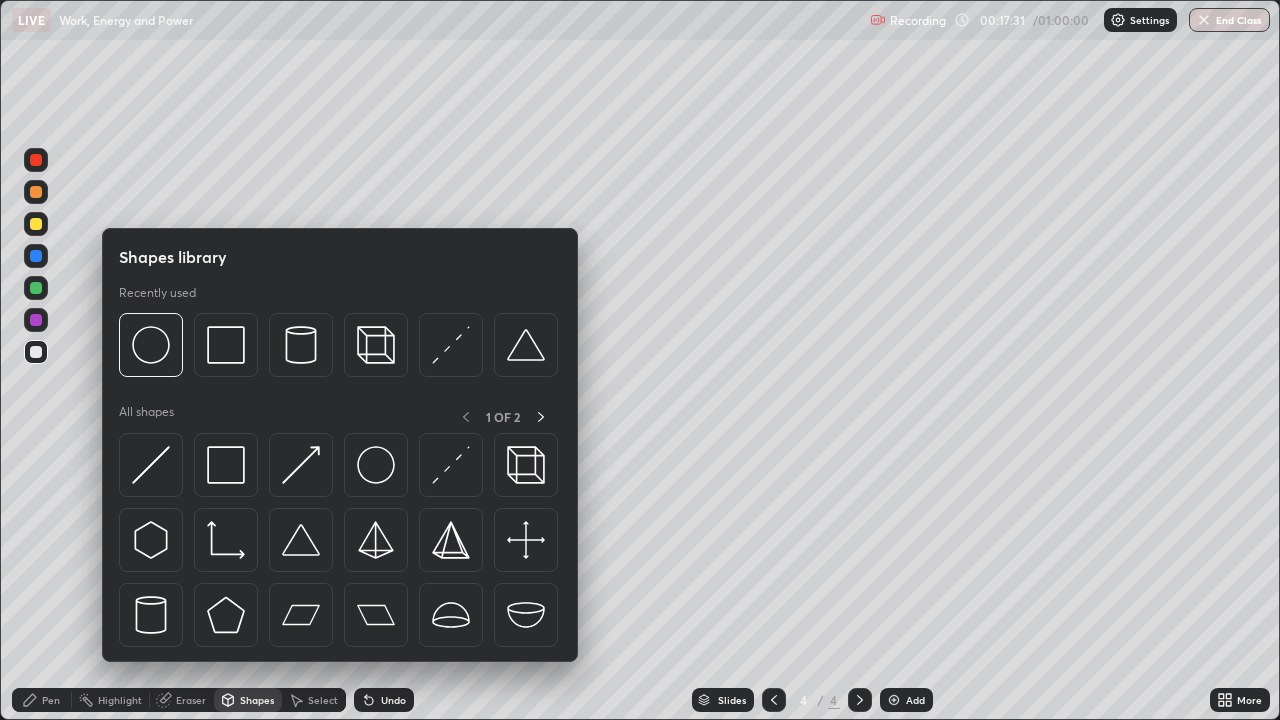 click at bounding box center (151, 345) 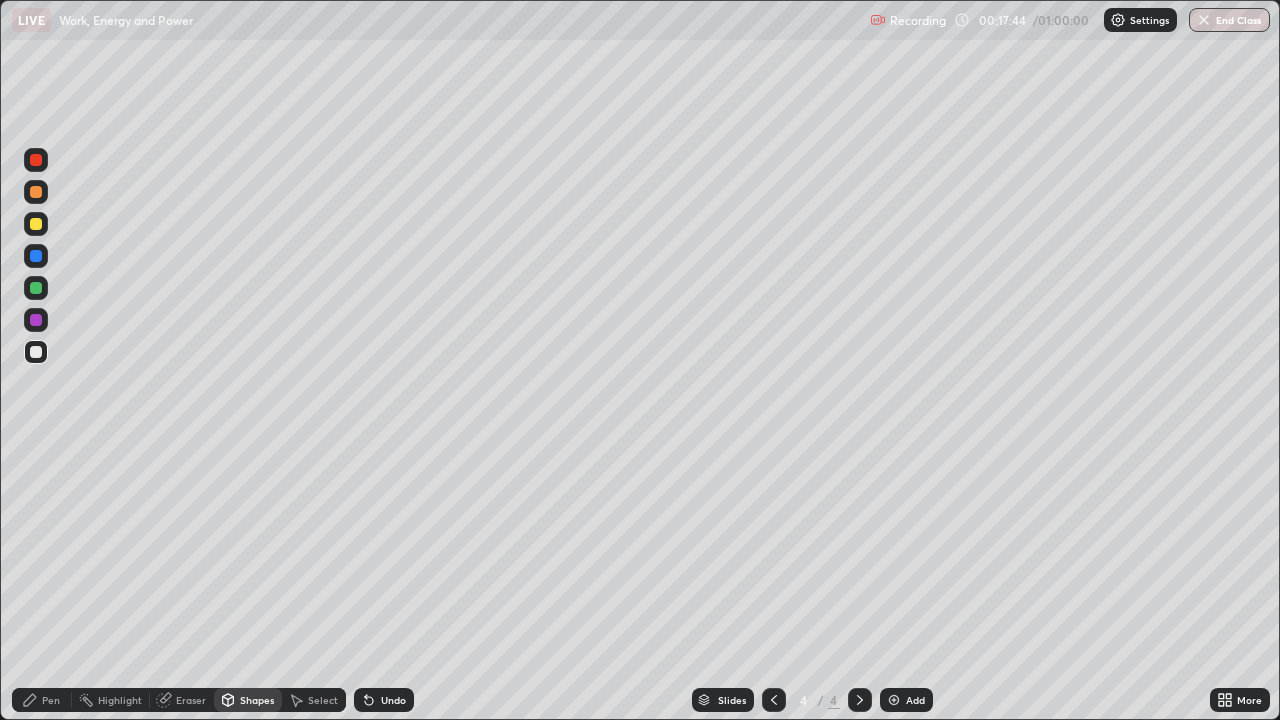 click 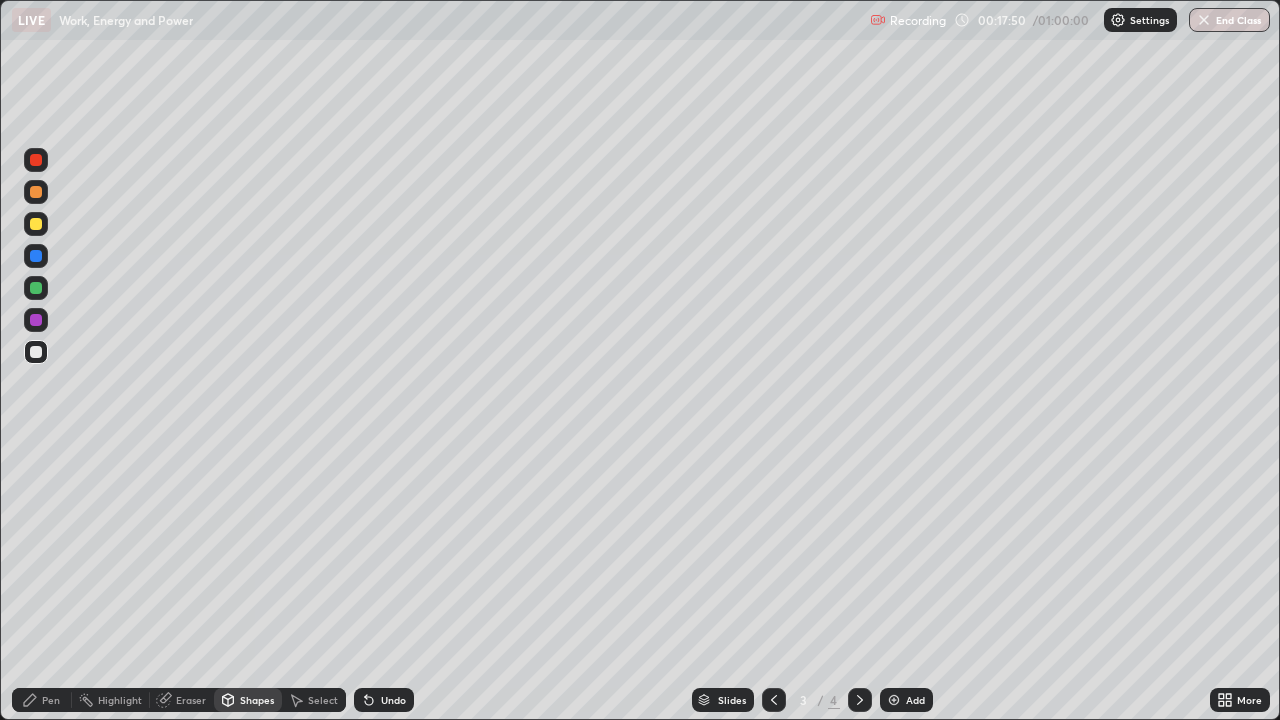 click 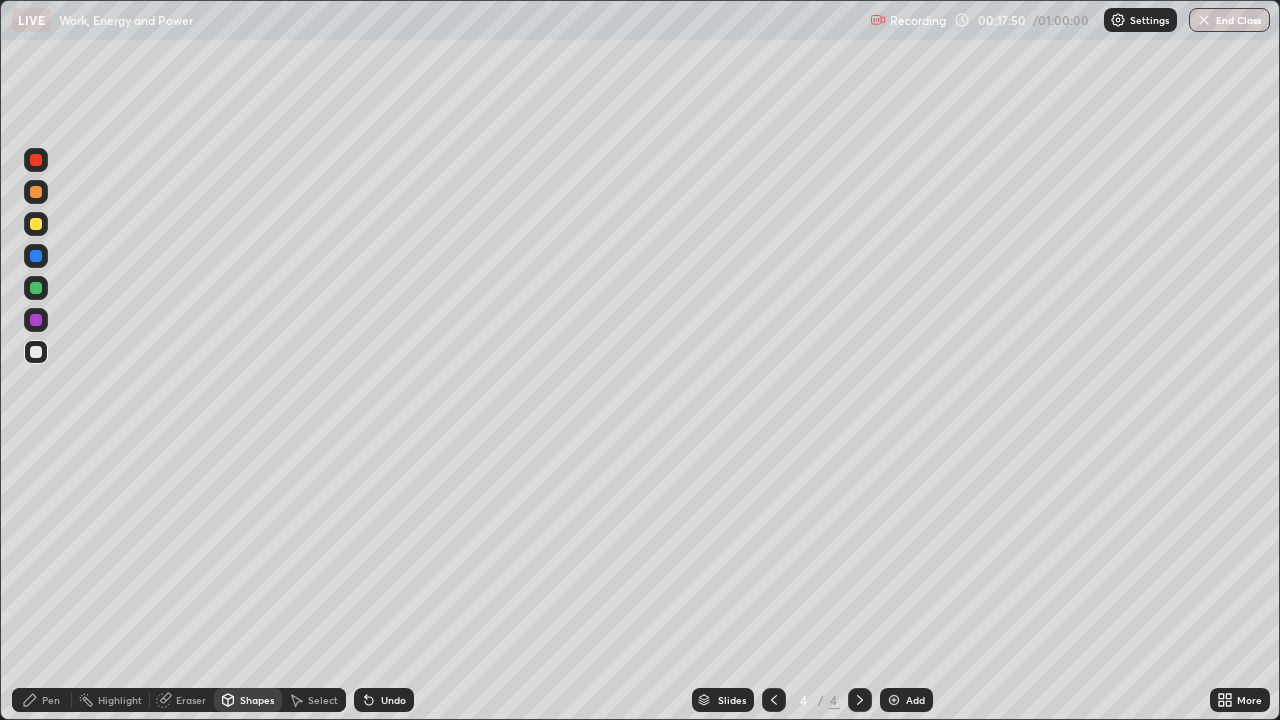 click at bounding box center [894, 700] 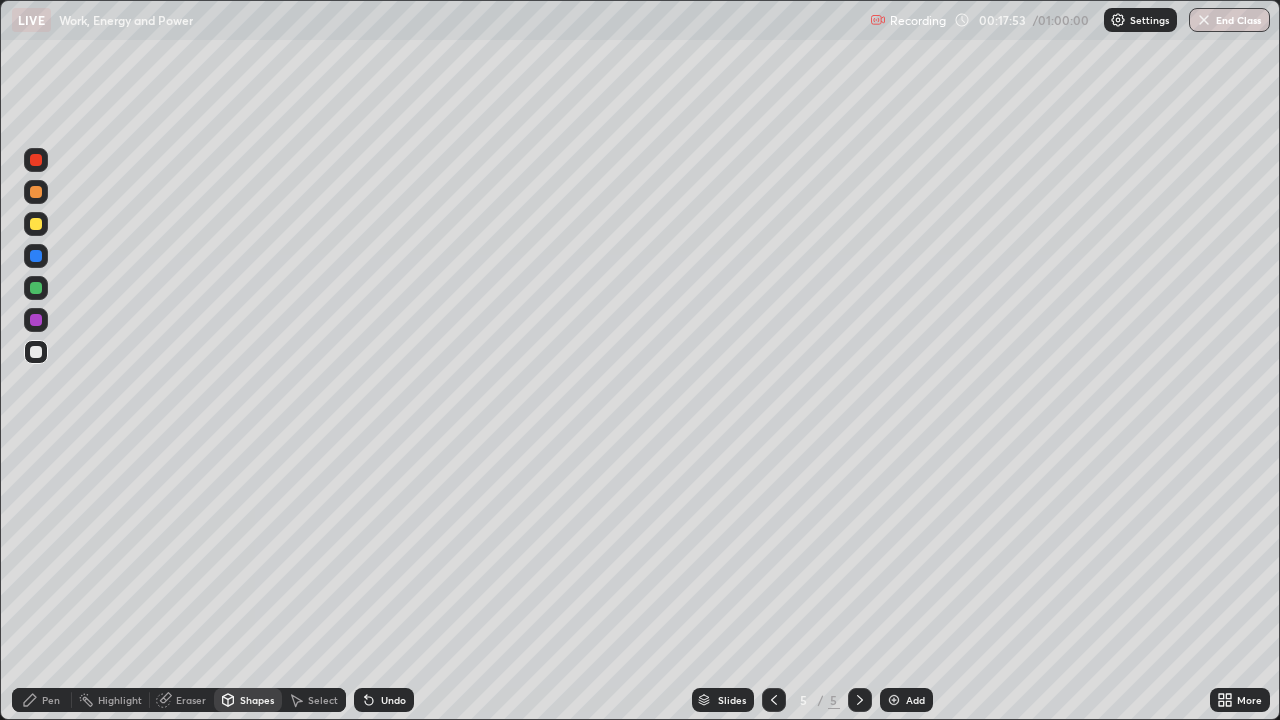 click on "Pen" at bounding box center (42, 700) 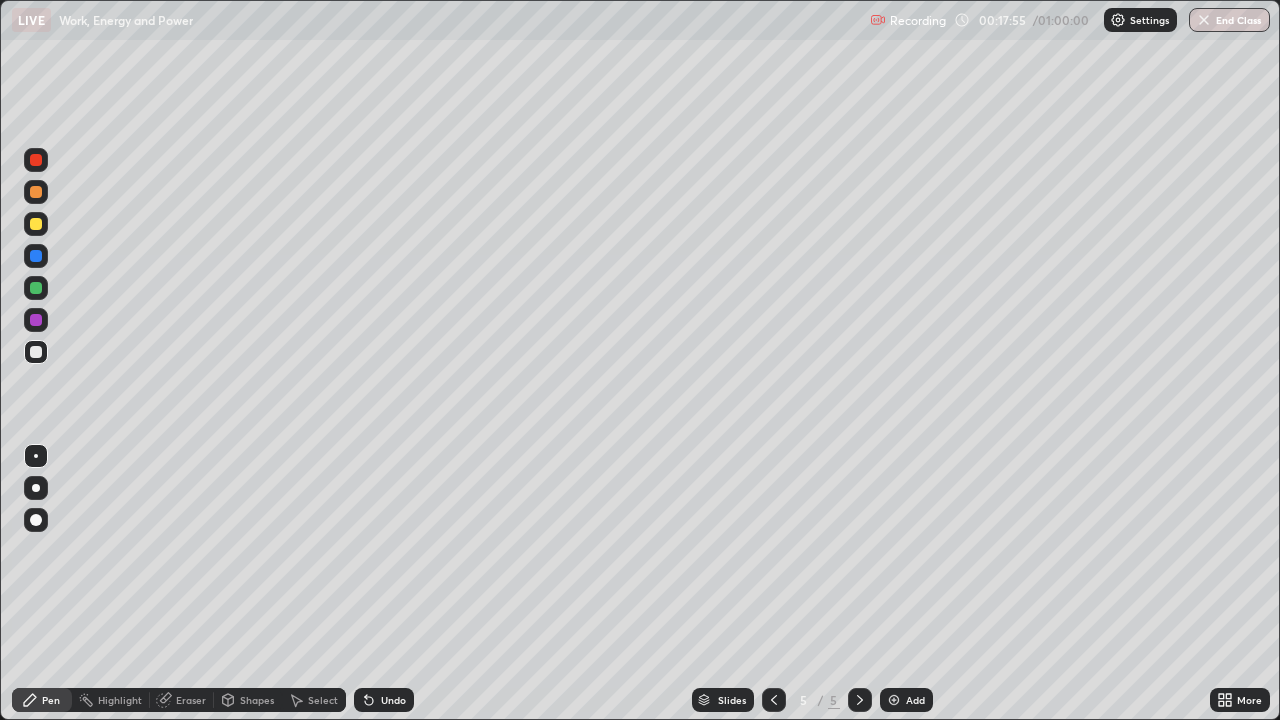 click 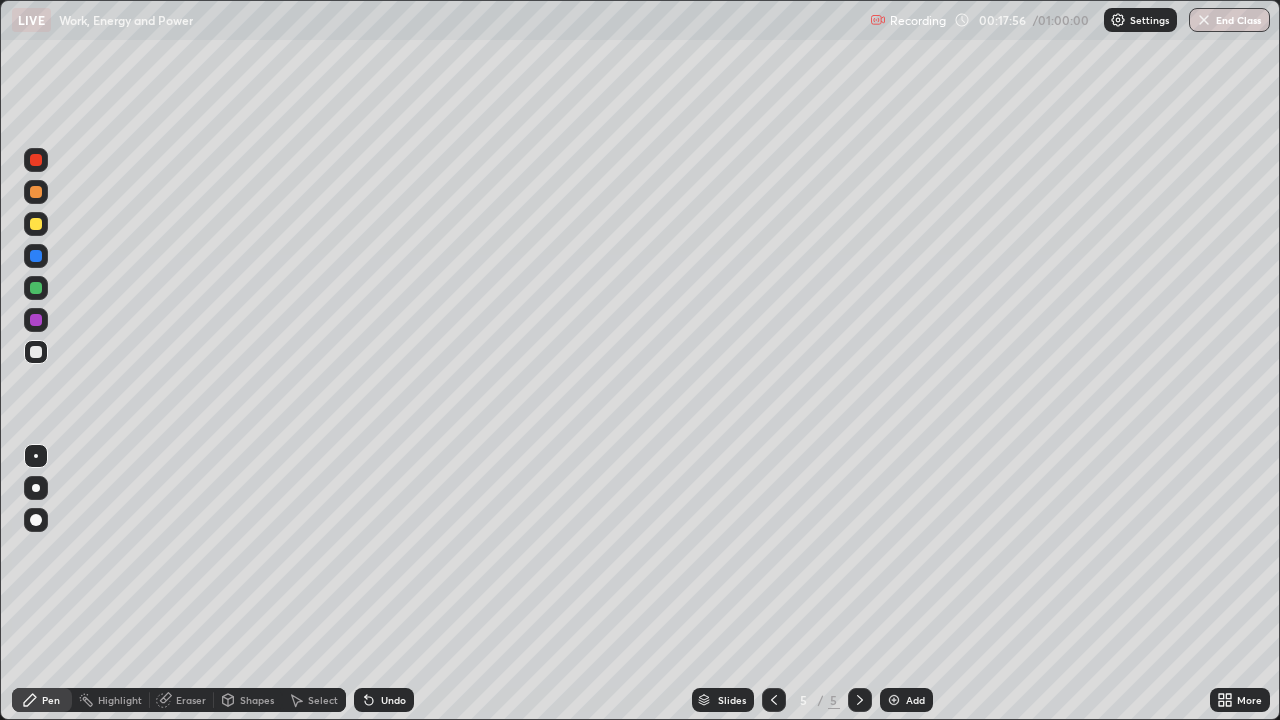 click on "Pen" at bounding box center (42, 700) 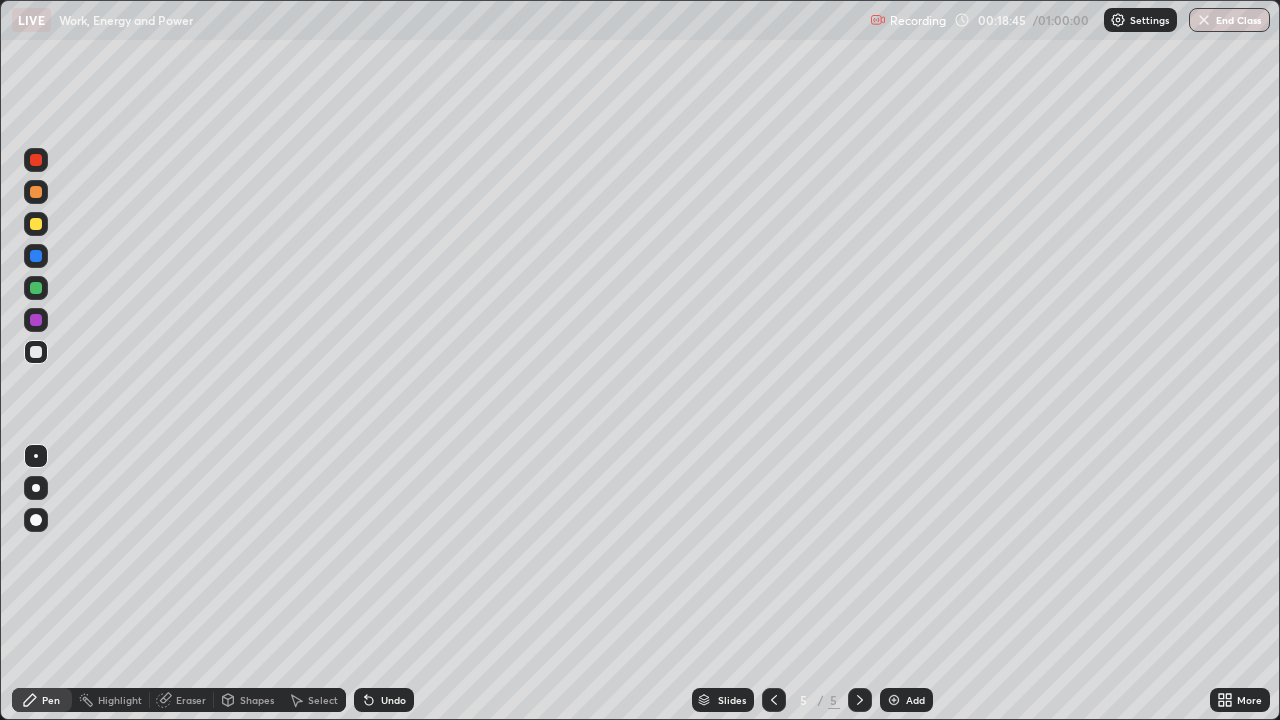 click 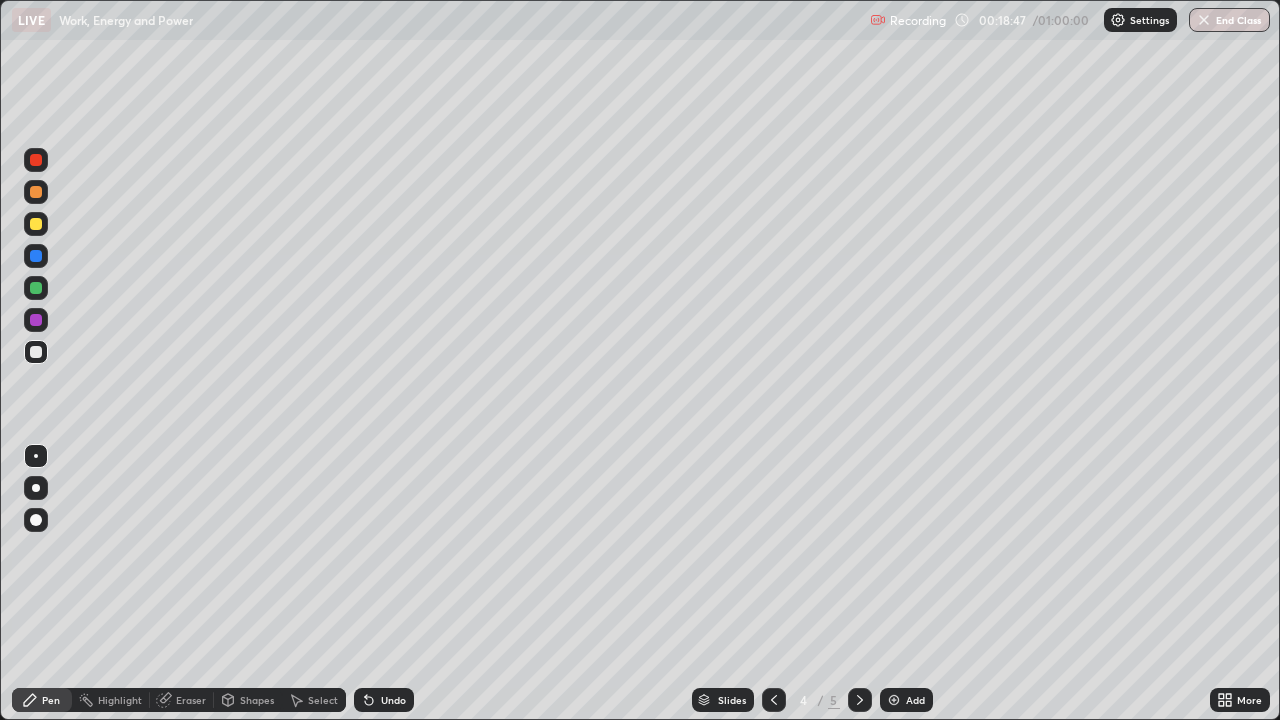 click 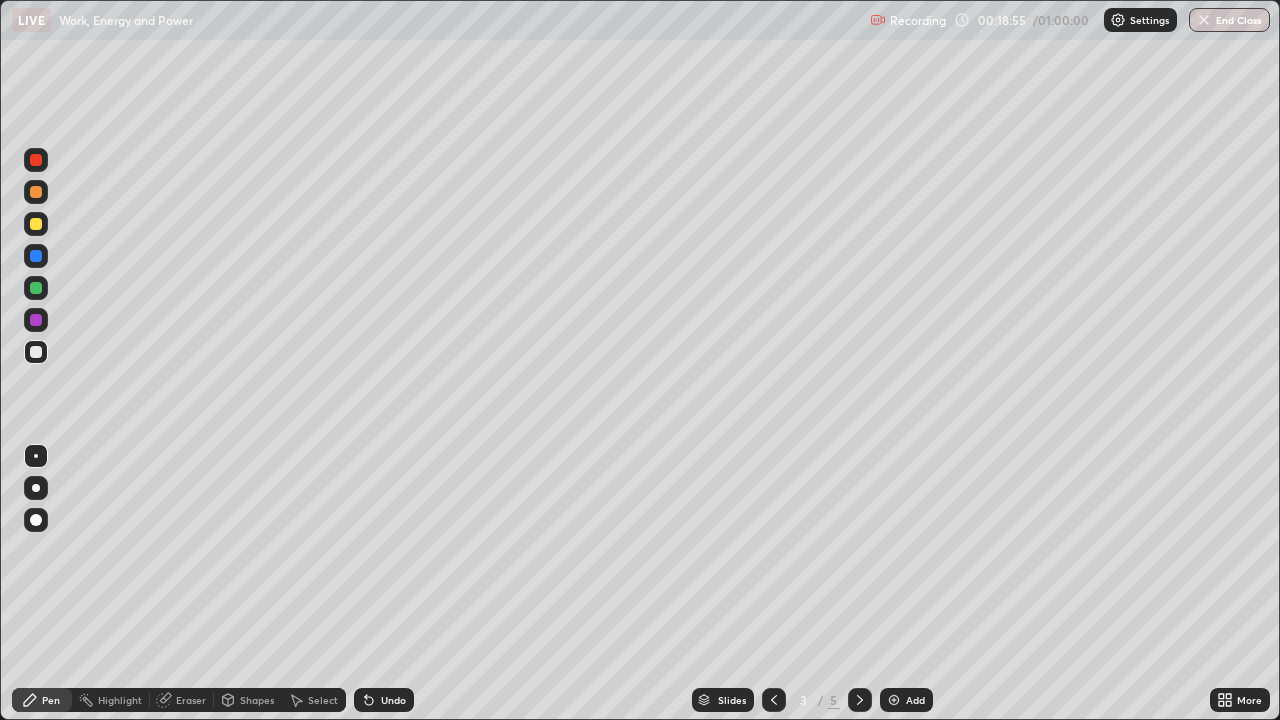 click 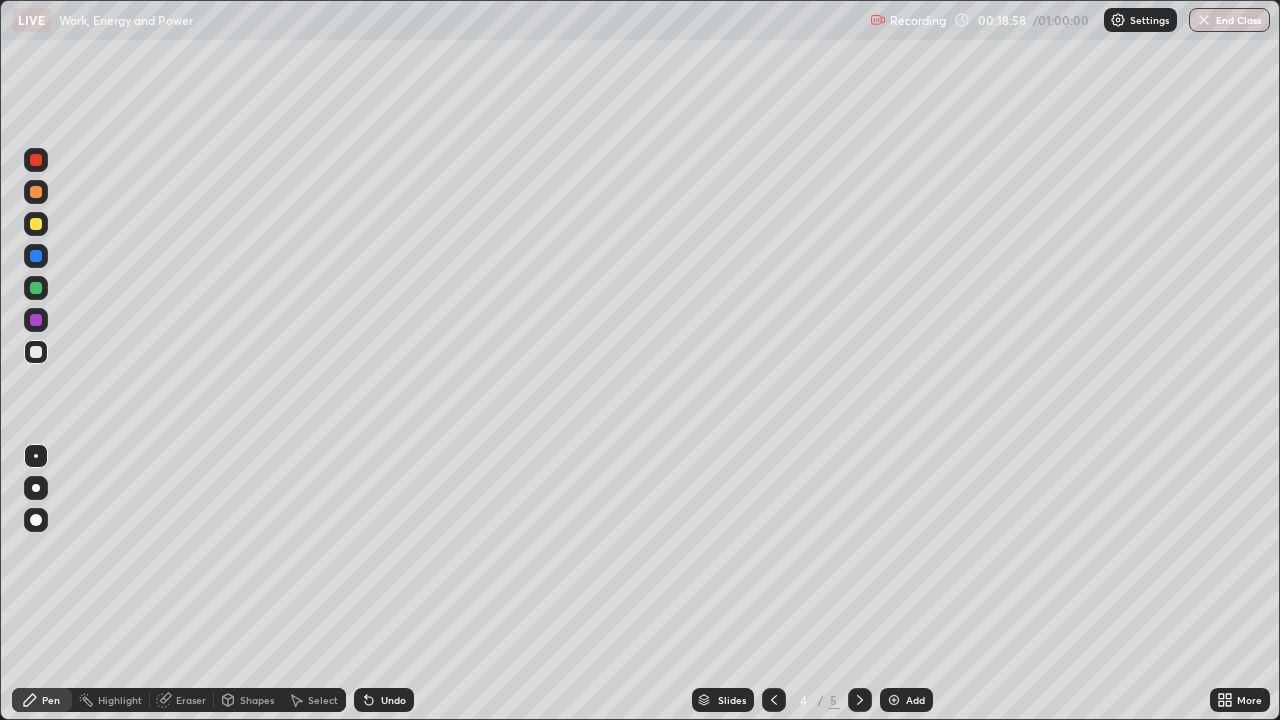 click at bounding box center (860, 700) 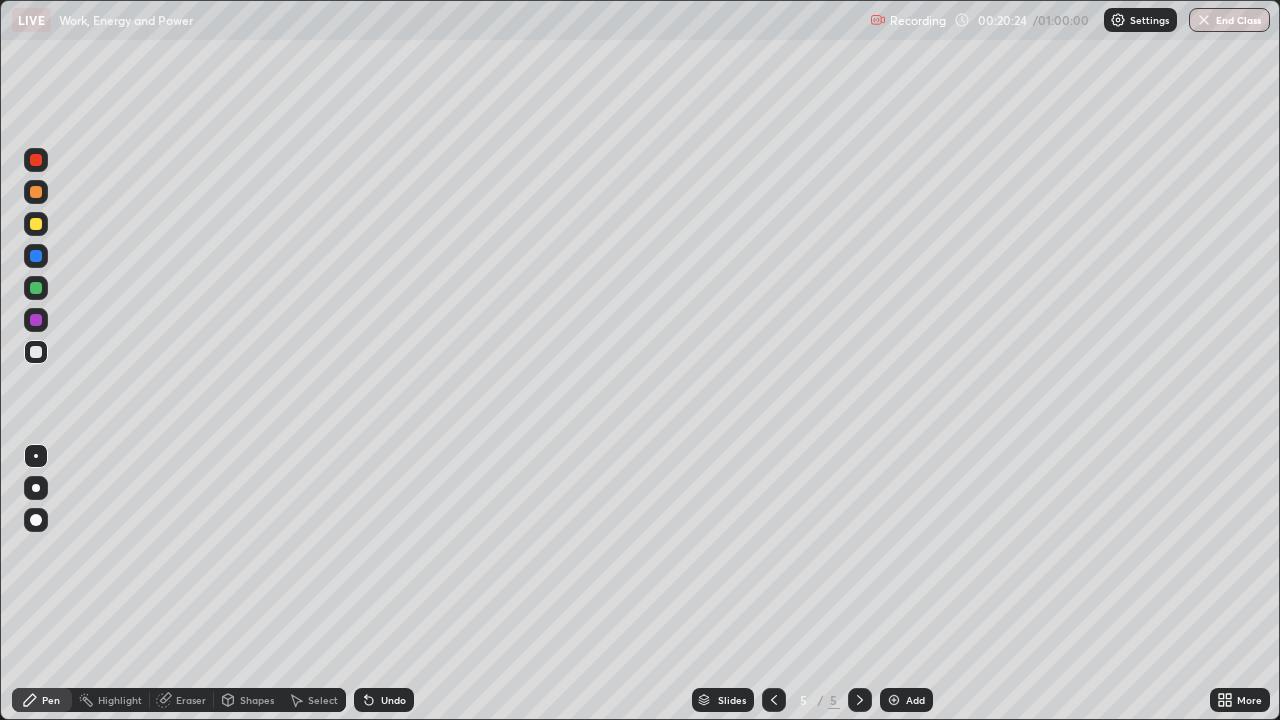 click on "Add" at bounding box center [906, 700] 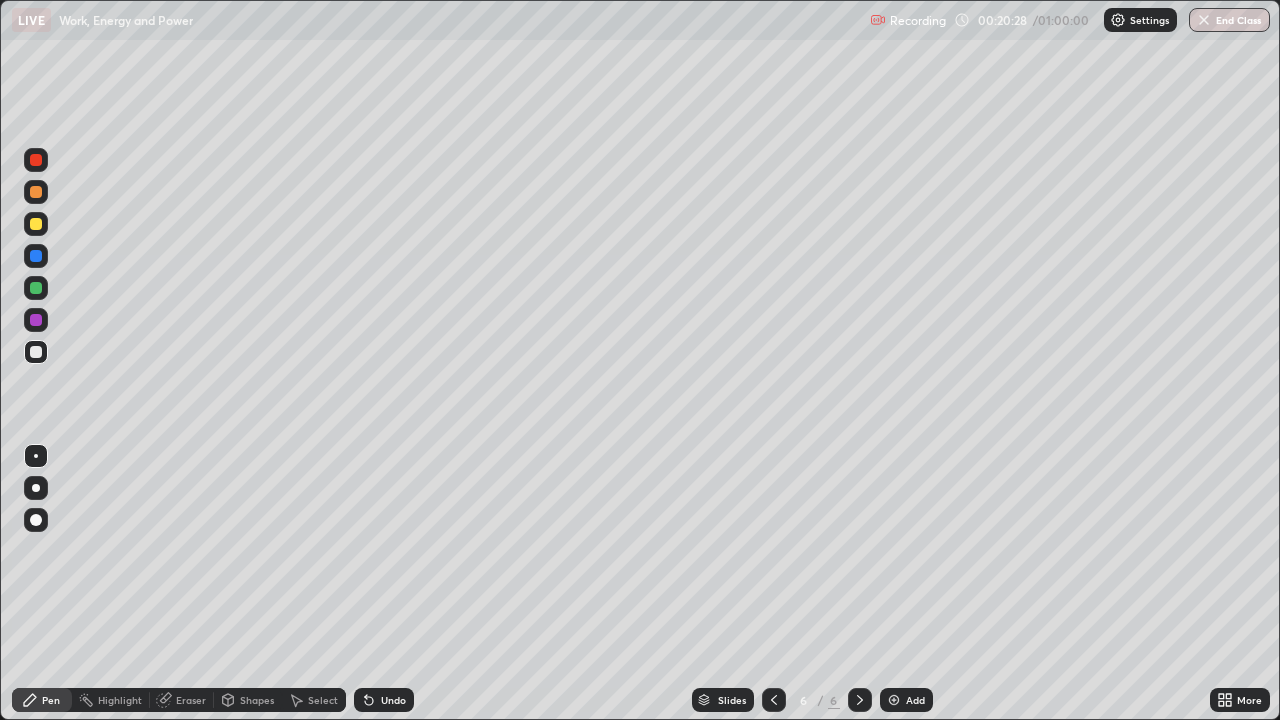 click on "Undo" at bounding box center (384, 700) 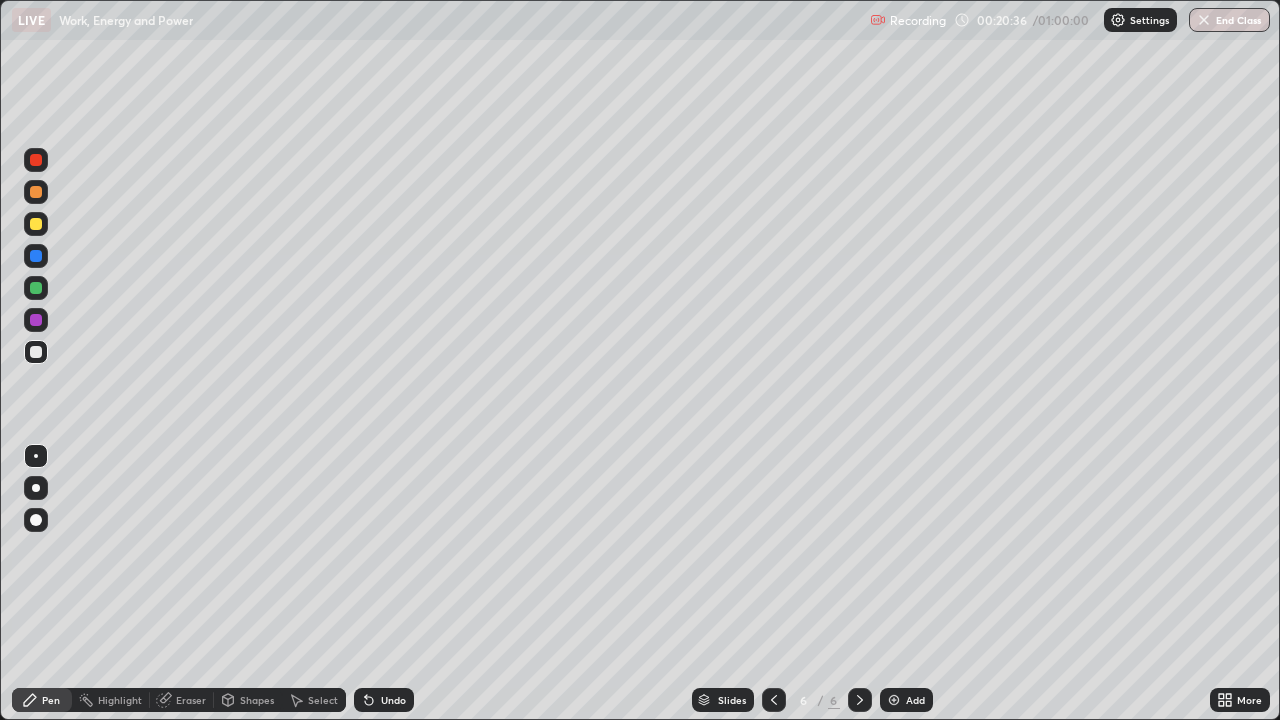 click at bounding box center [894, 700] 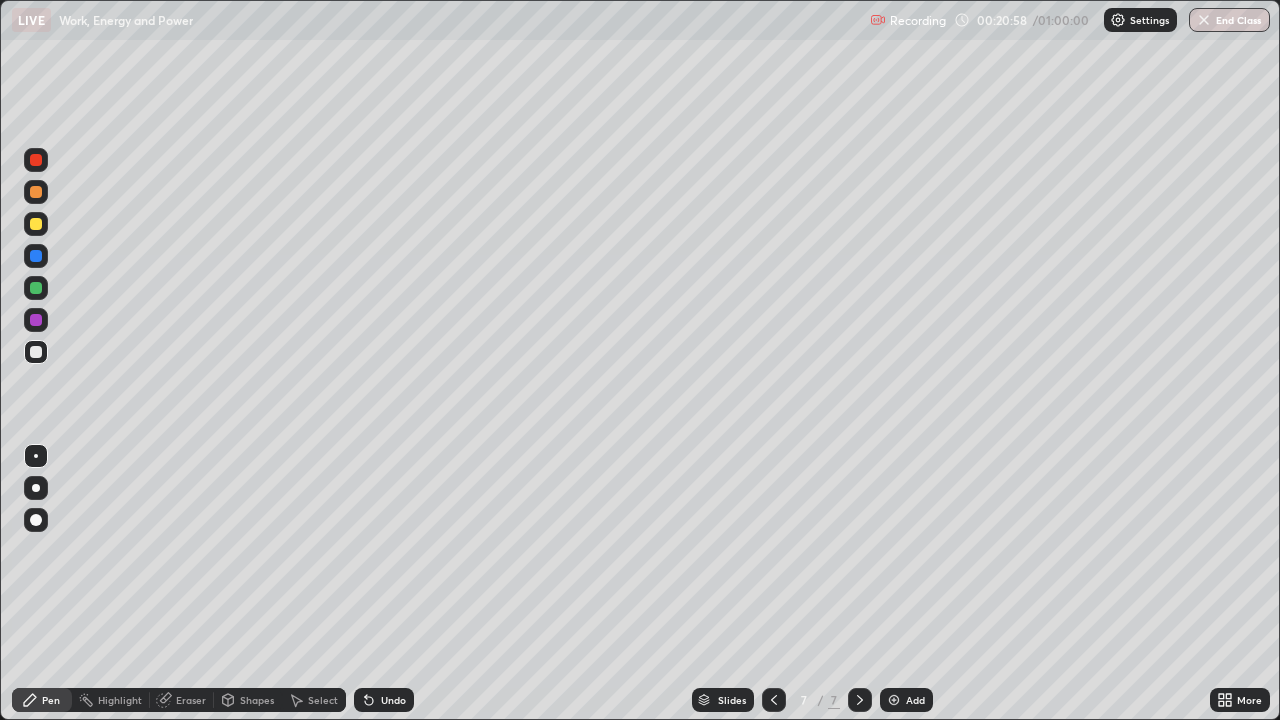 click 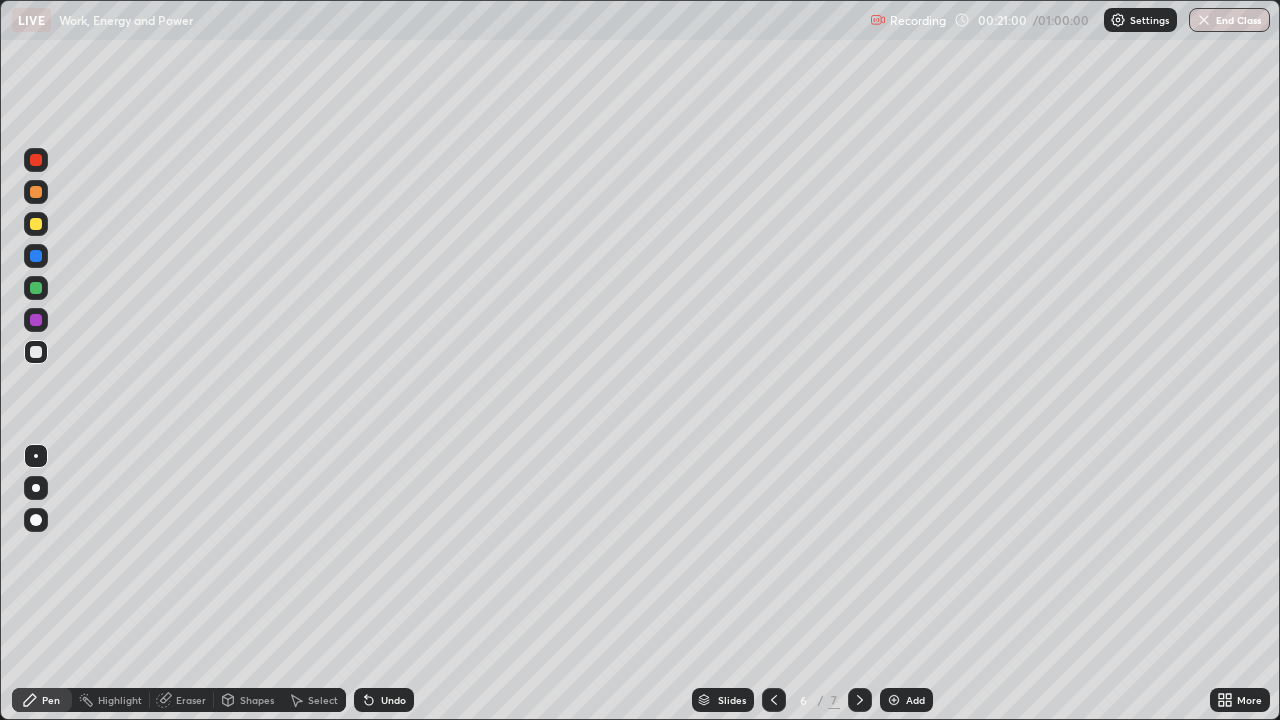 click on "Undo" at bounding box center [384, 700] 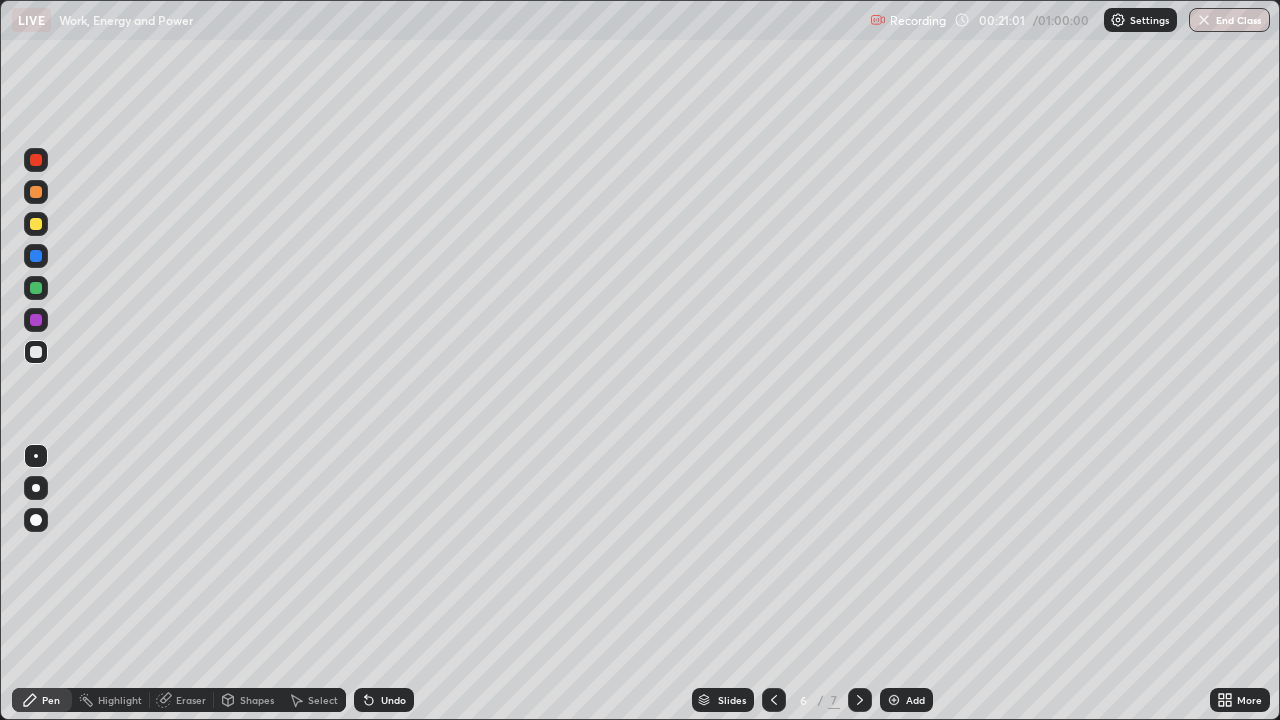 click on "Undo" at bounding box center [384, 700] 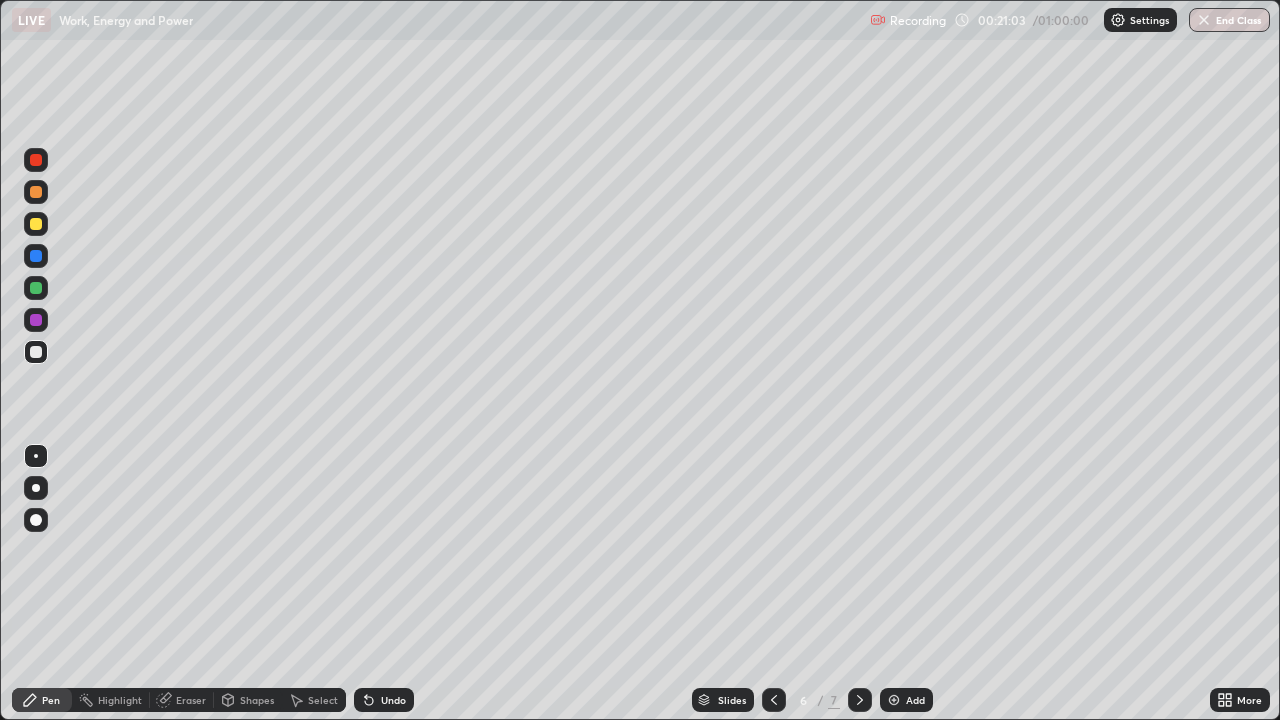 click on "Undo" at bounding box center [384, 700] 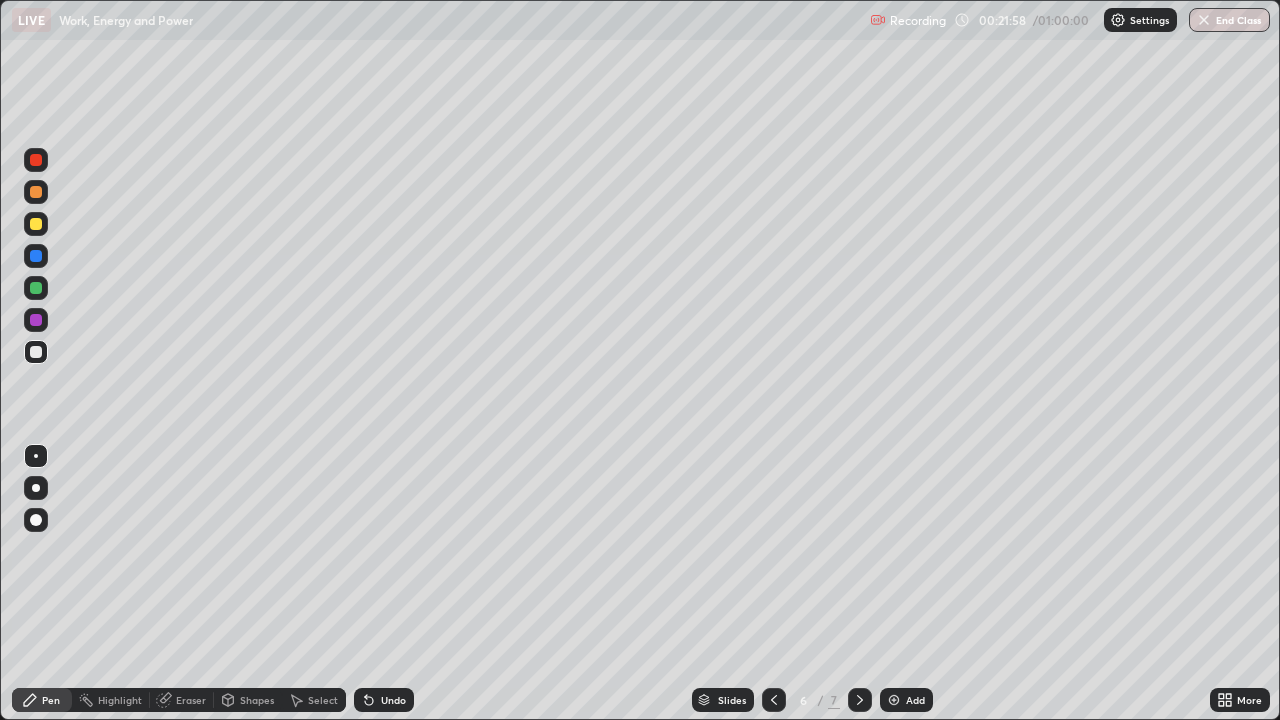 click on "Undo" at bounding box center [384, 700] 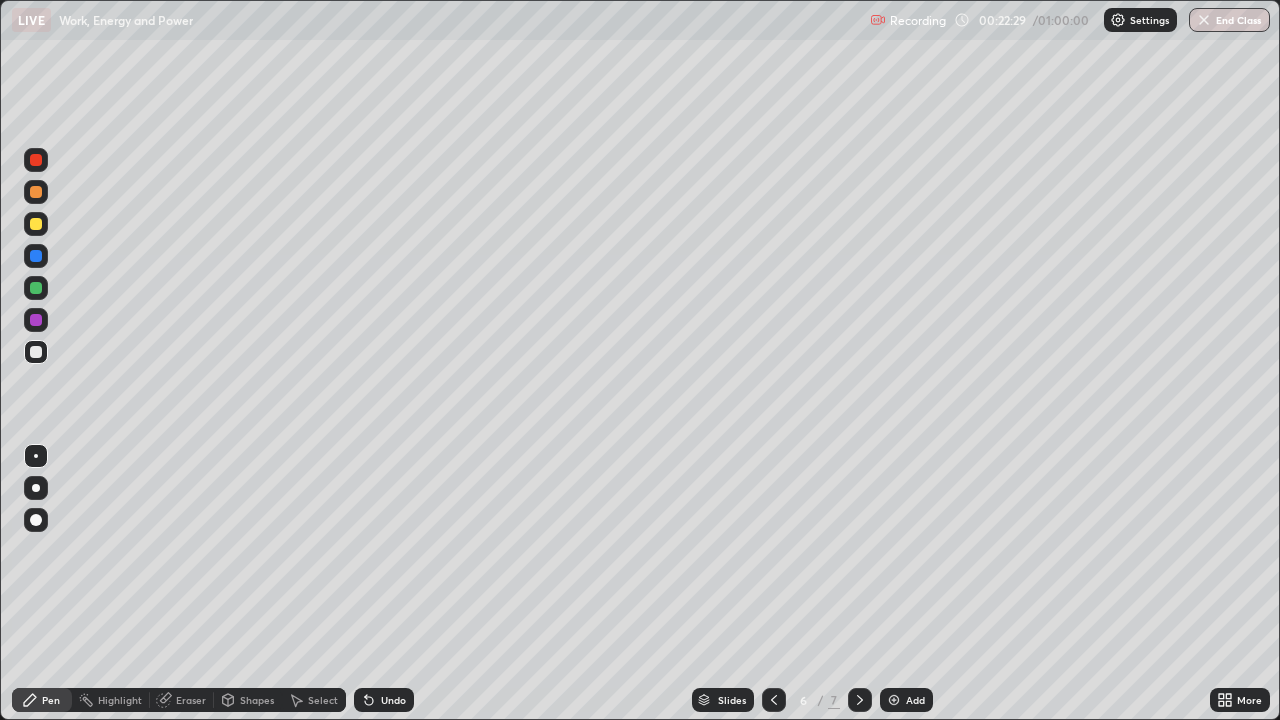 click on "Undo" at bounding box center (393, 700) 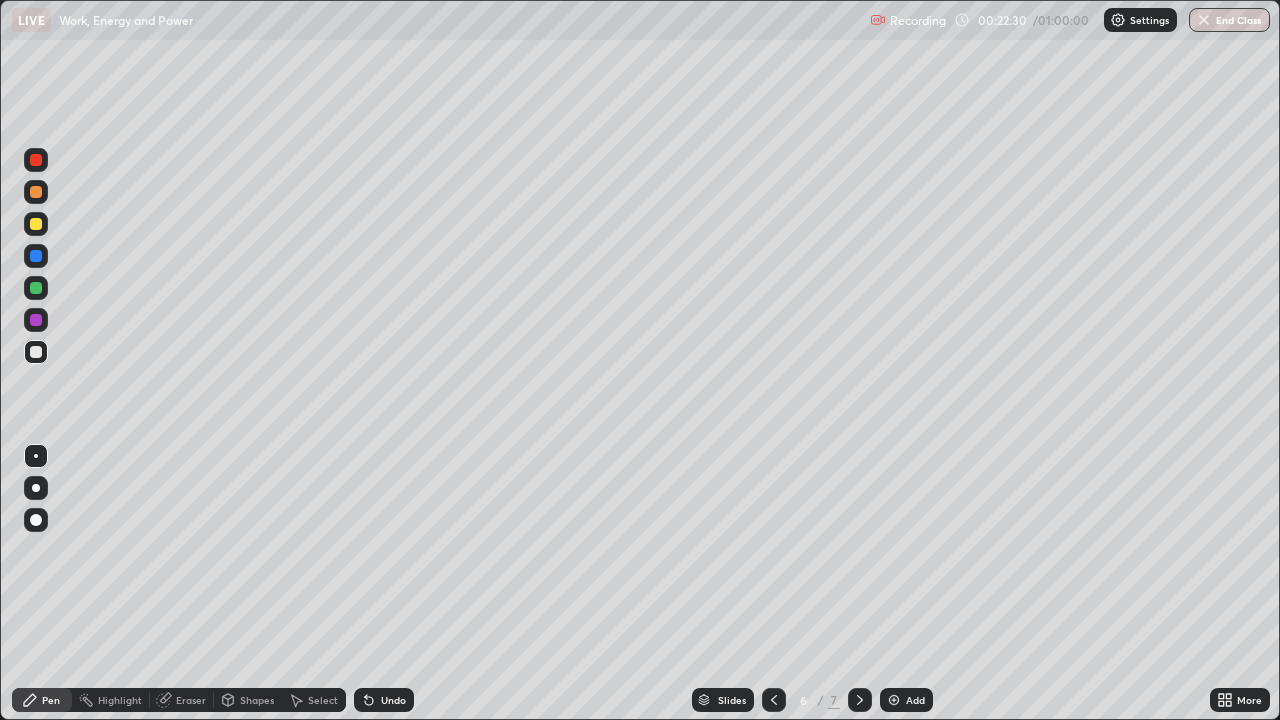click on "Undo" at bounding box center [384, 700] 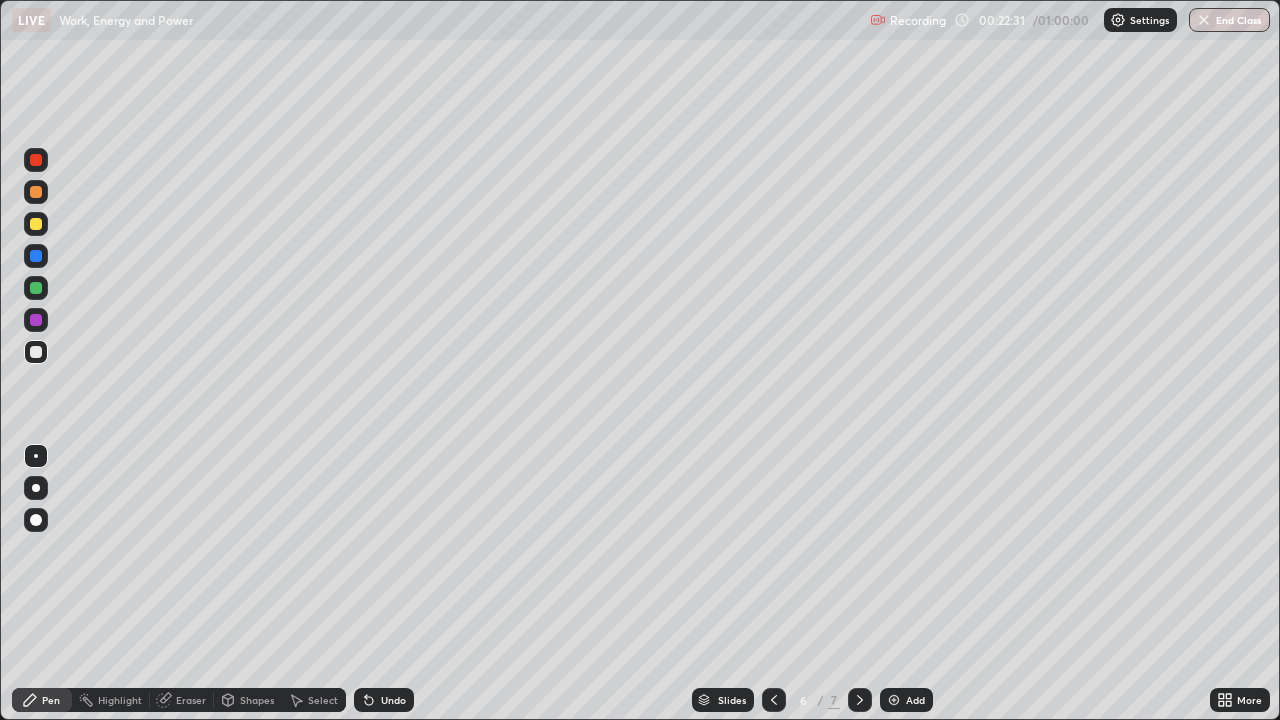 click on "Undo" at bounding box center [384, 700] 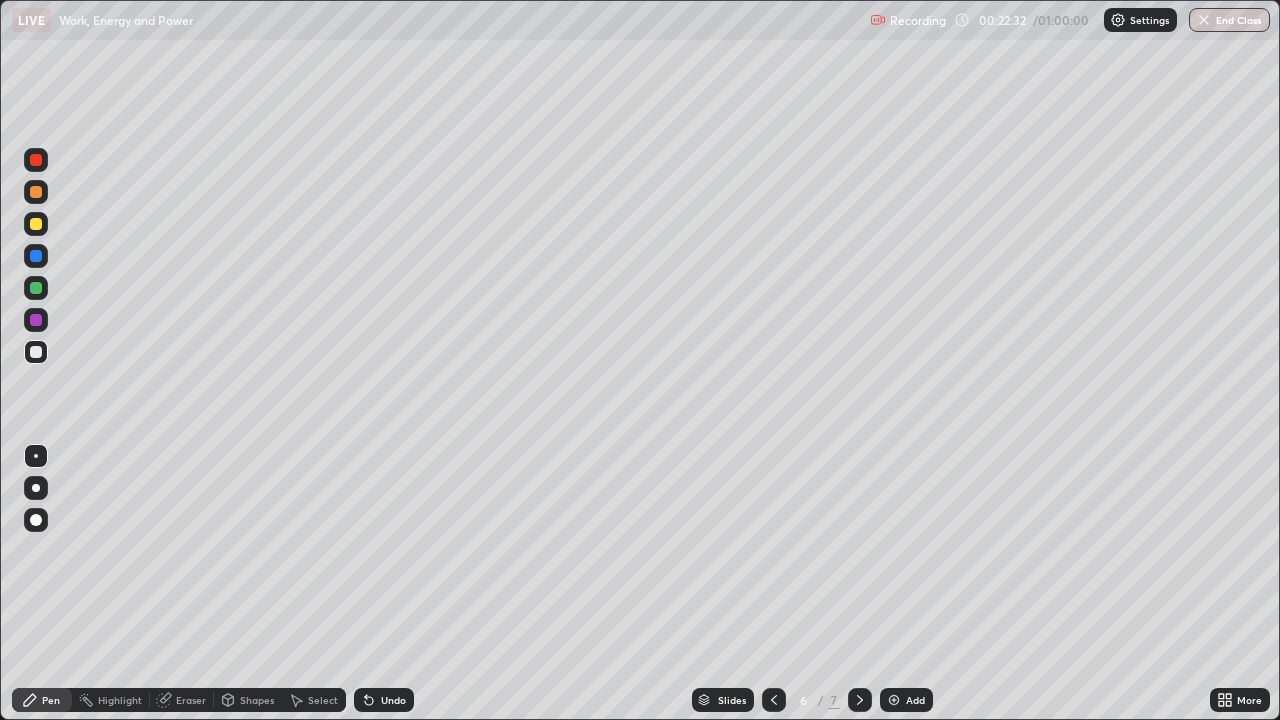 click 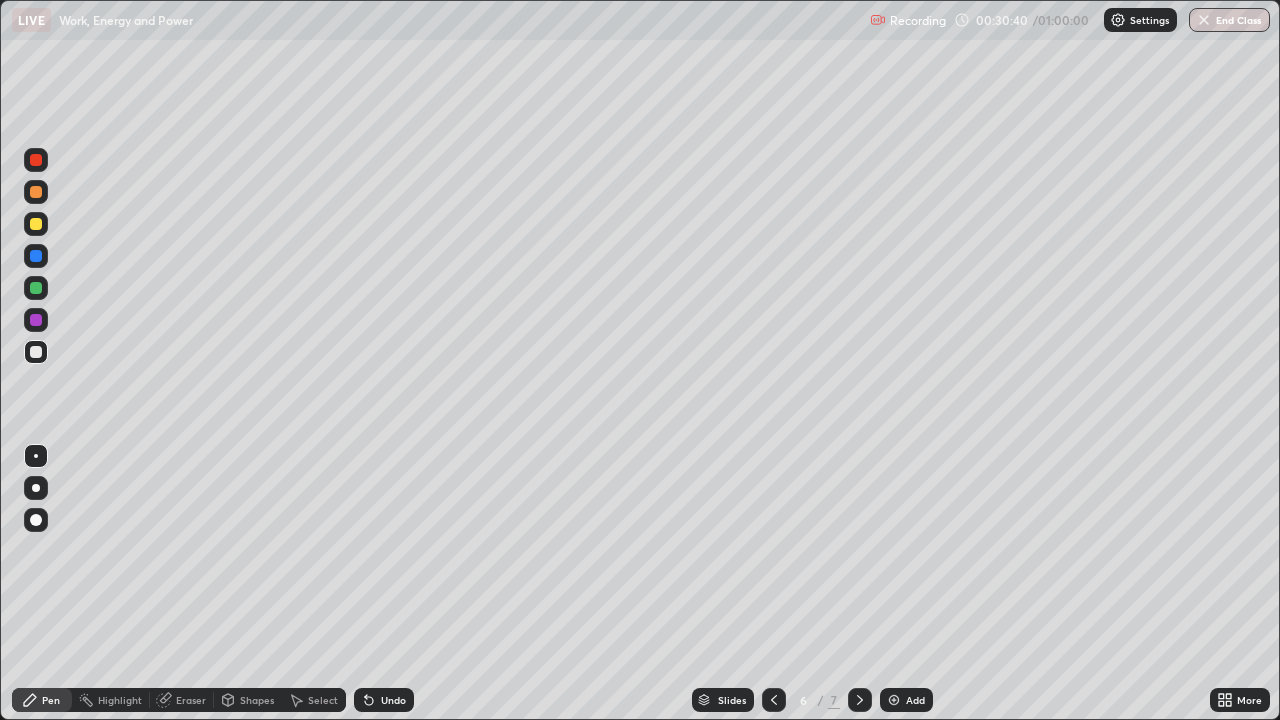click 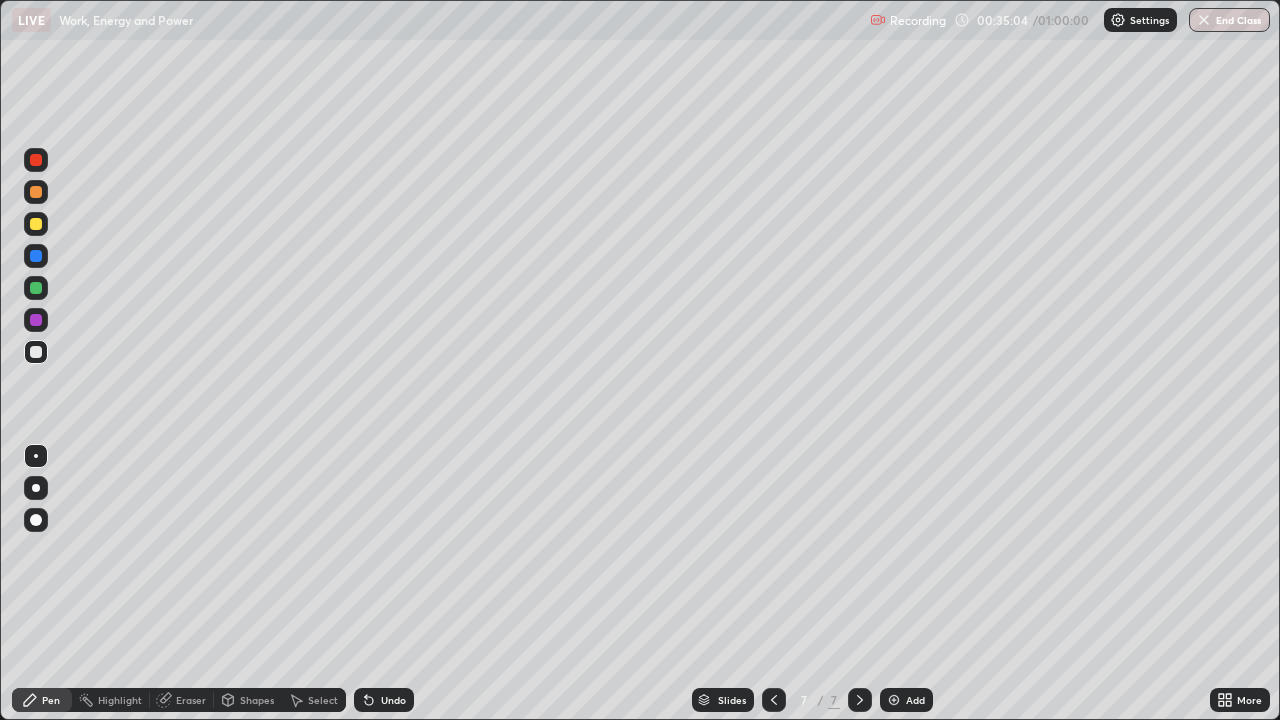click 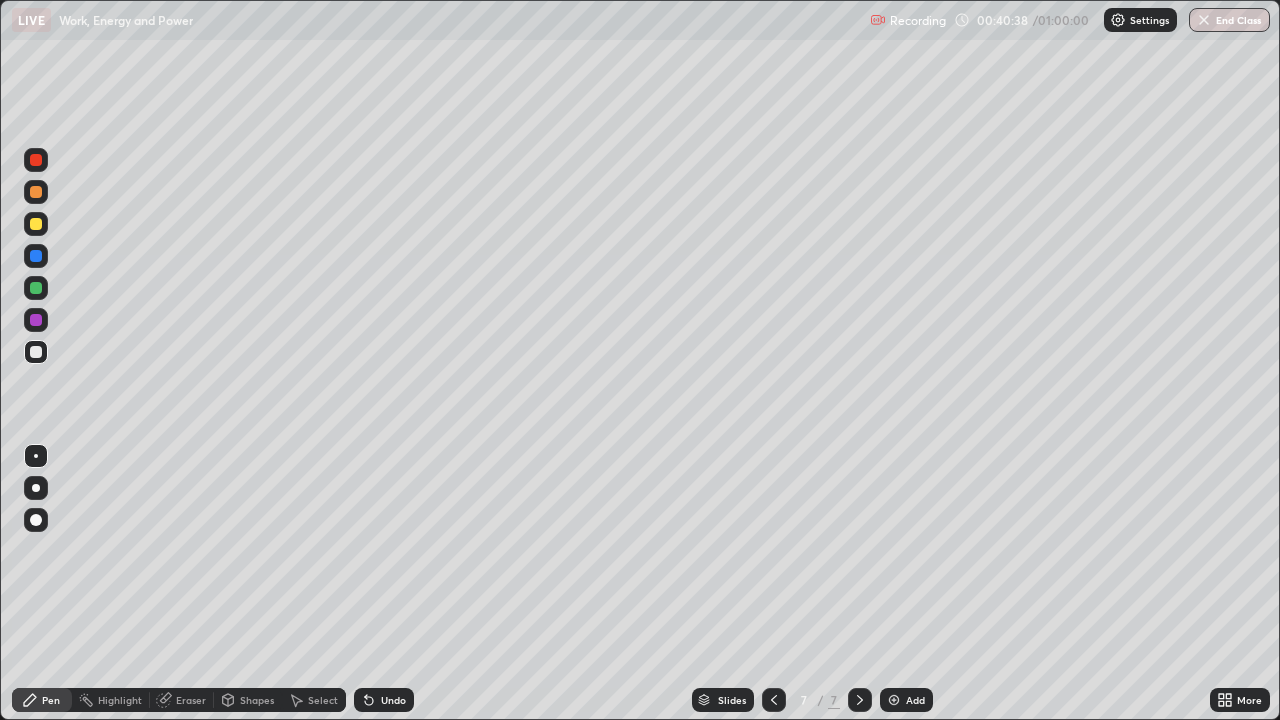 click at bounding box center [894, 700] 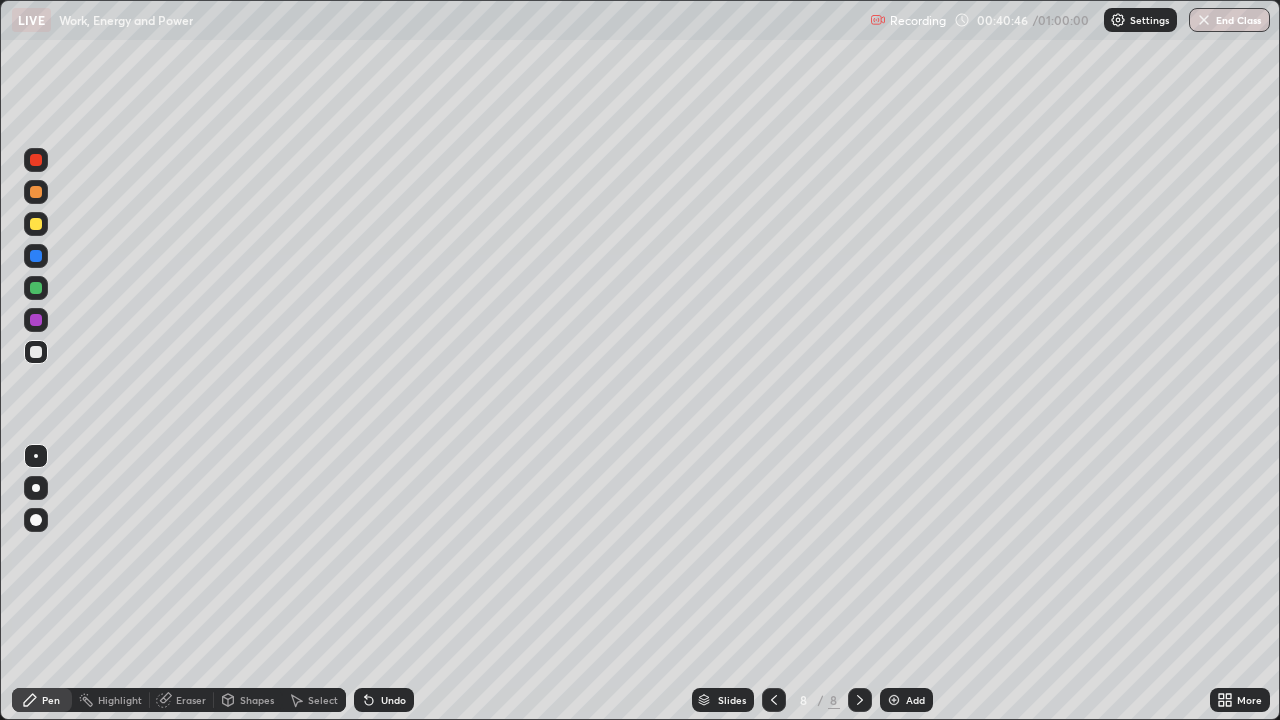 click 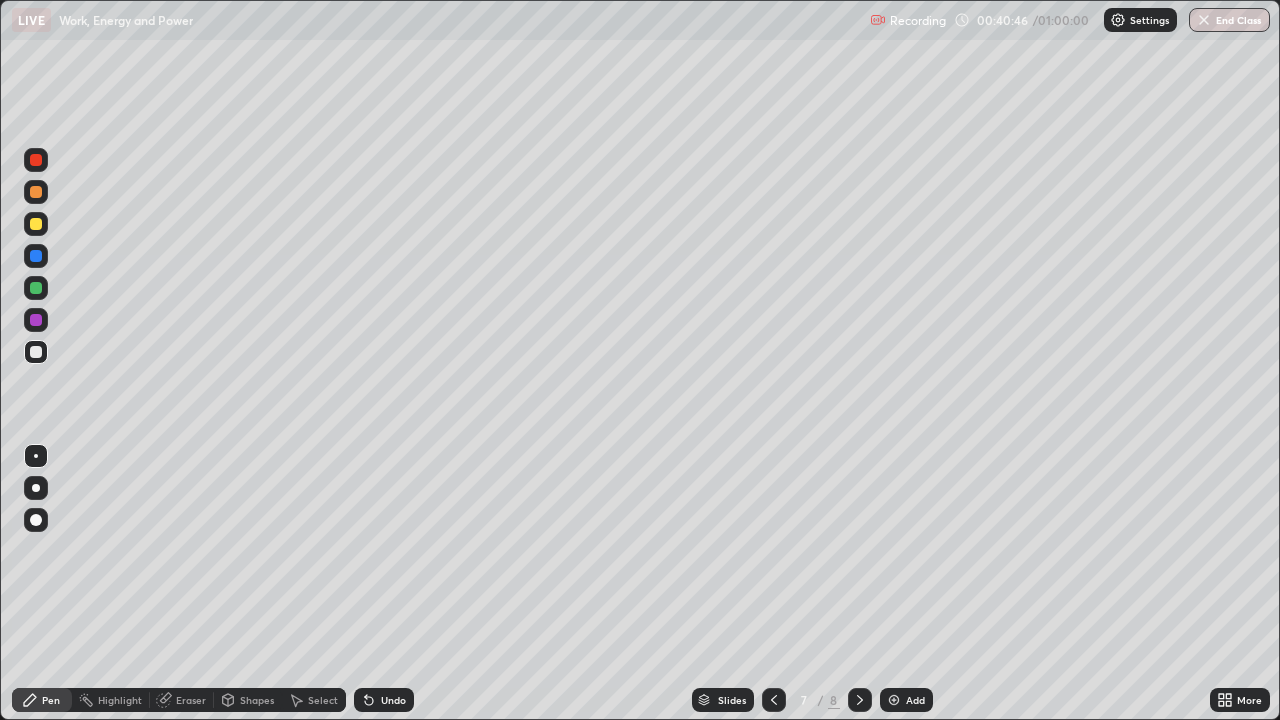 click 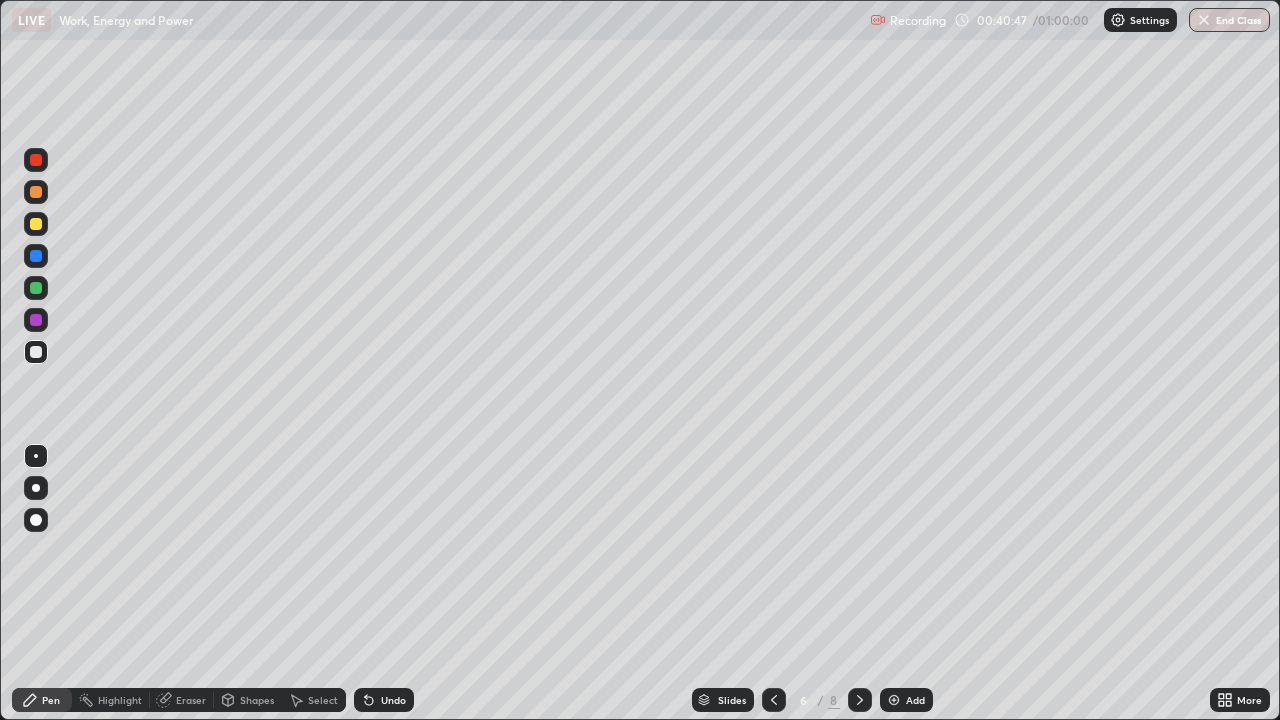 click at bounding box center (774, 700) 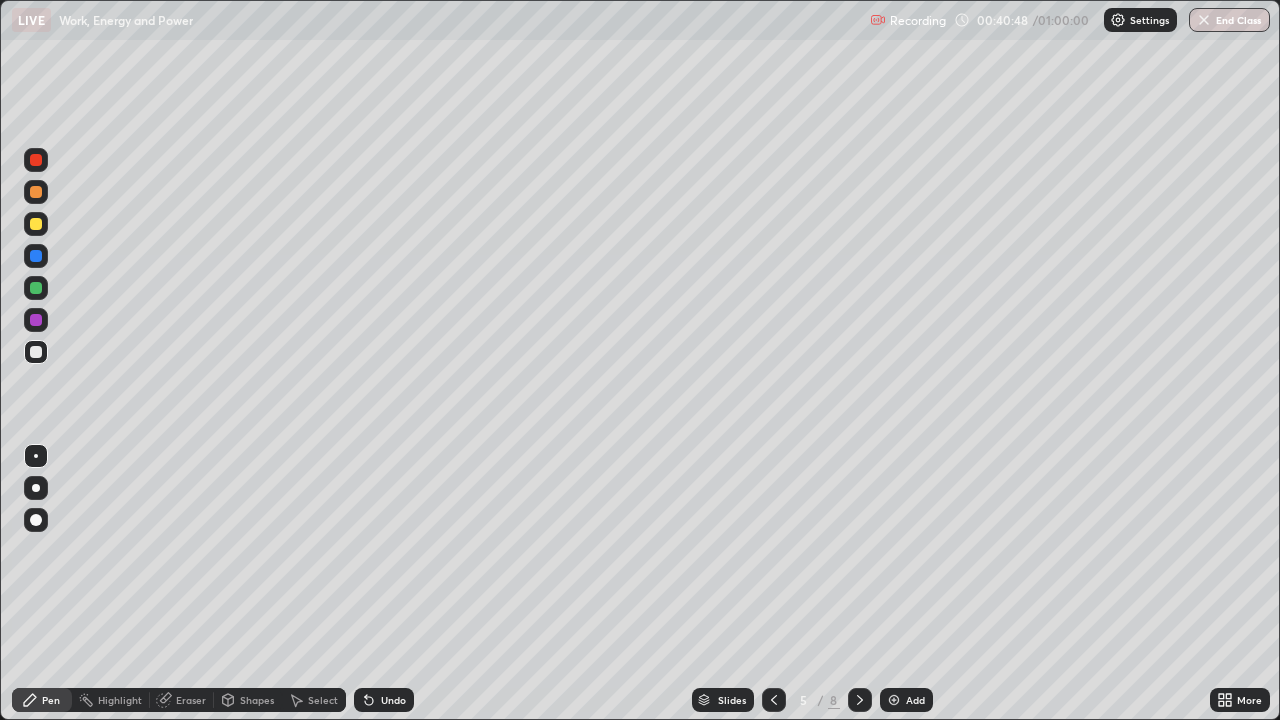 click at bounding box center [774, 700] 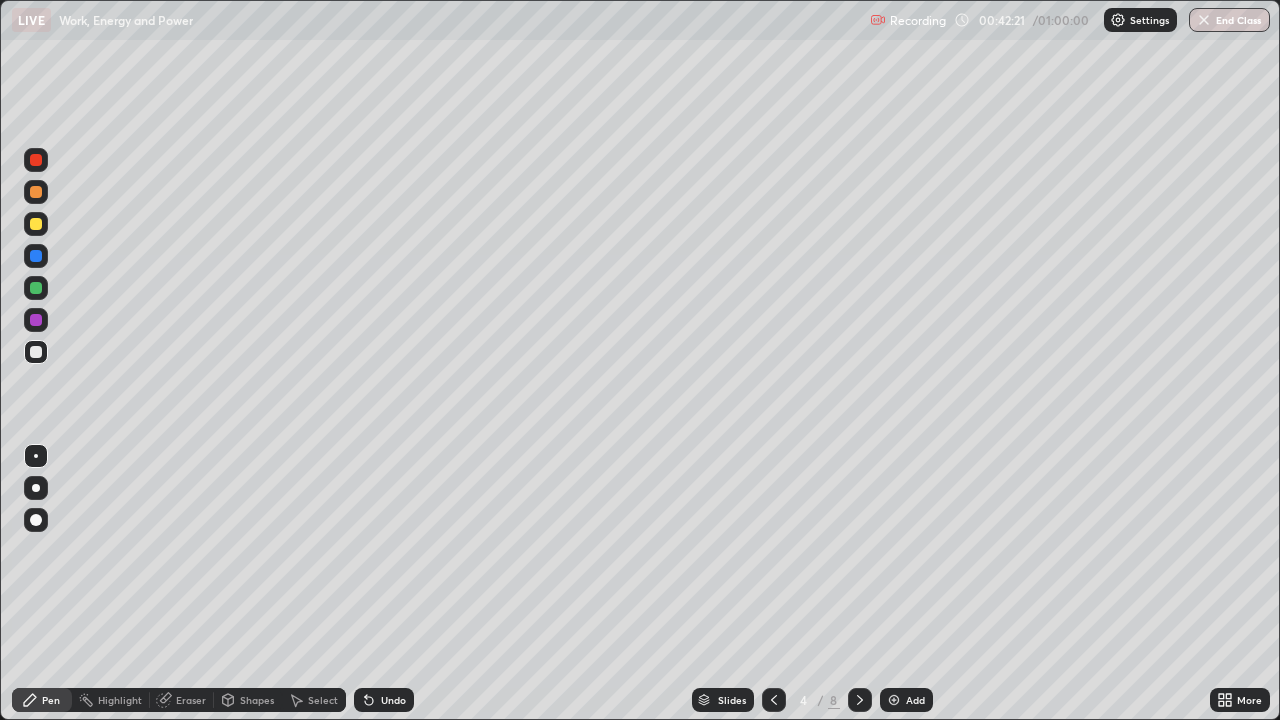 click at bounding box center (36, 160) 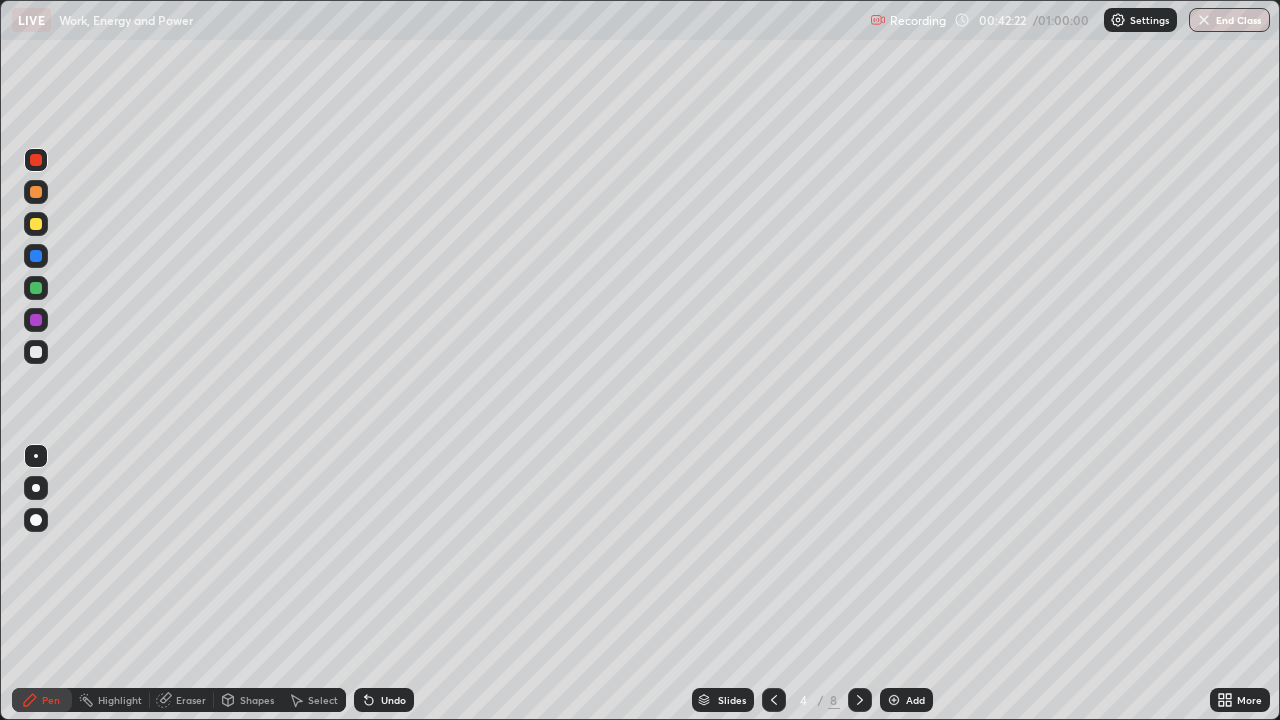 click at bounding box center [36, 192] 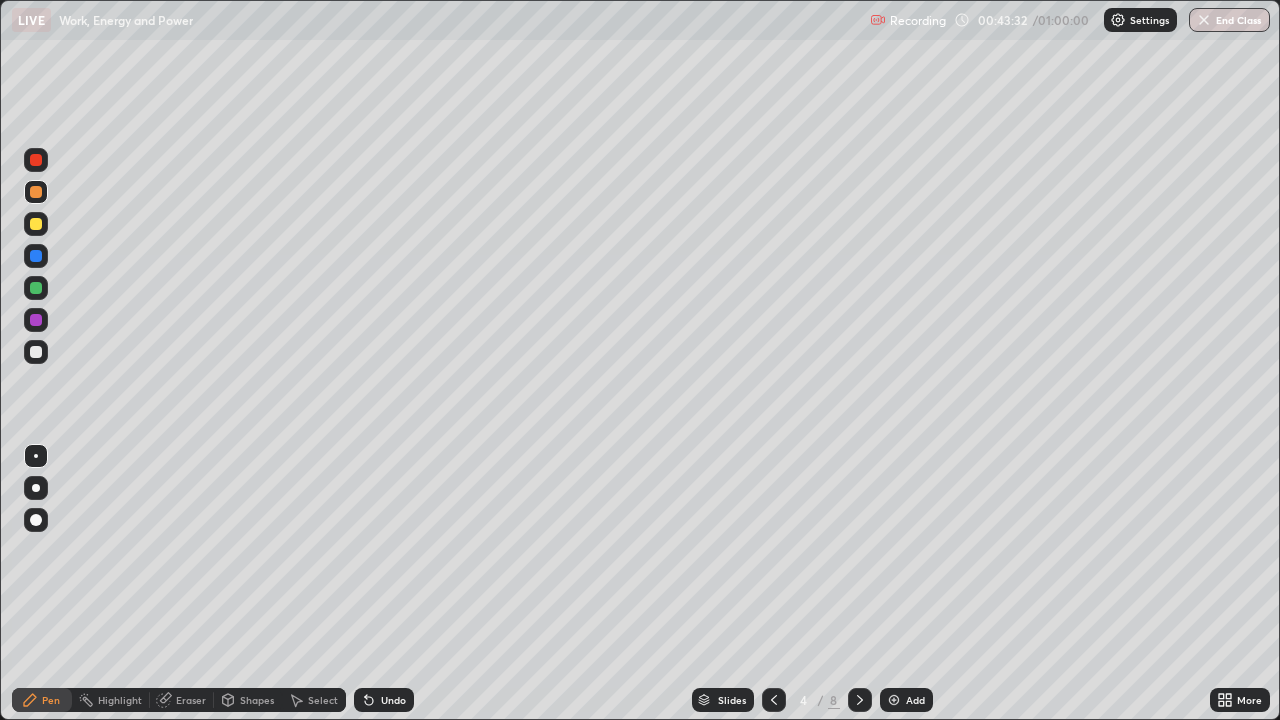 click at bounding box center (894, 700) 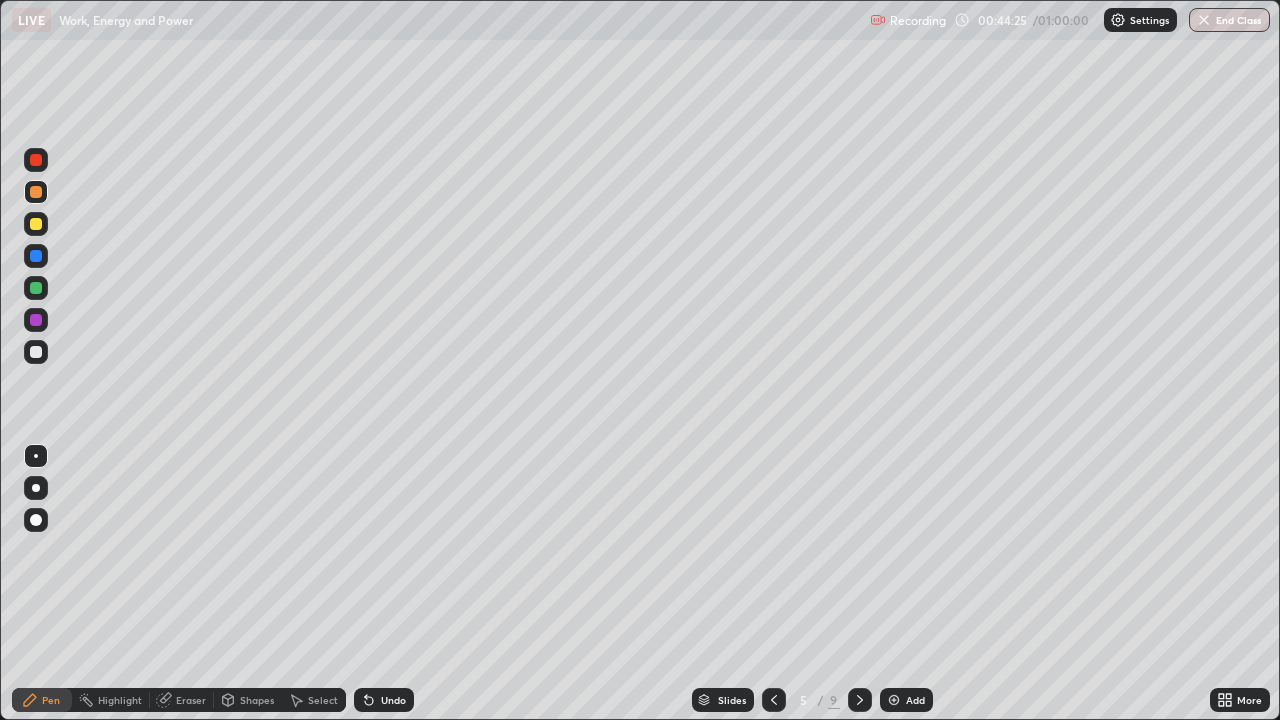 click 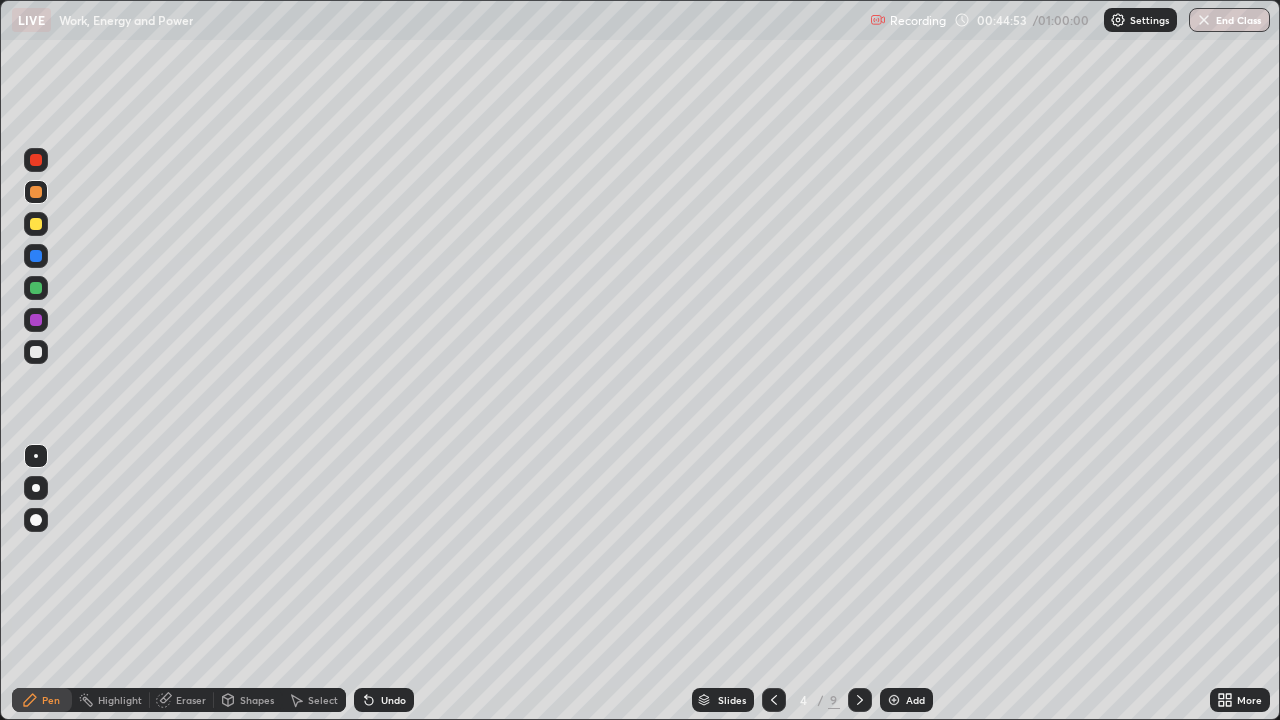 click 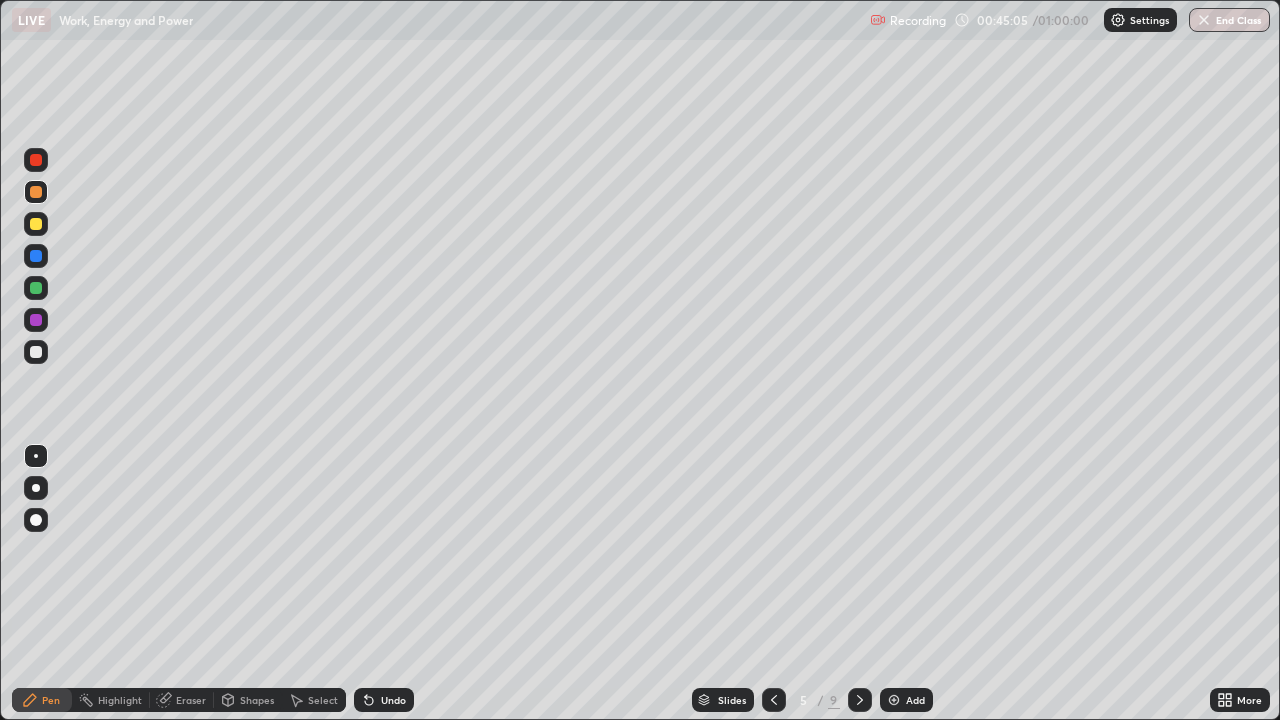 click at bounding box center (774, 700) 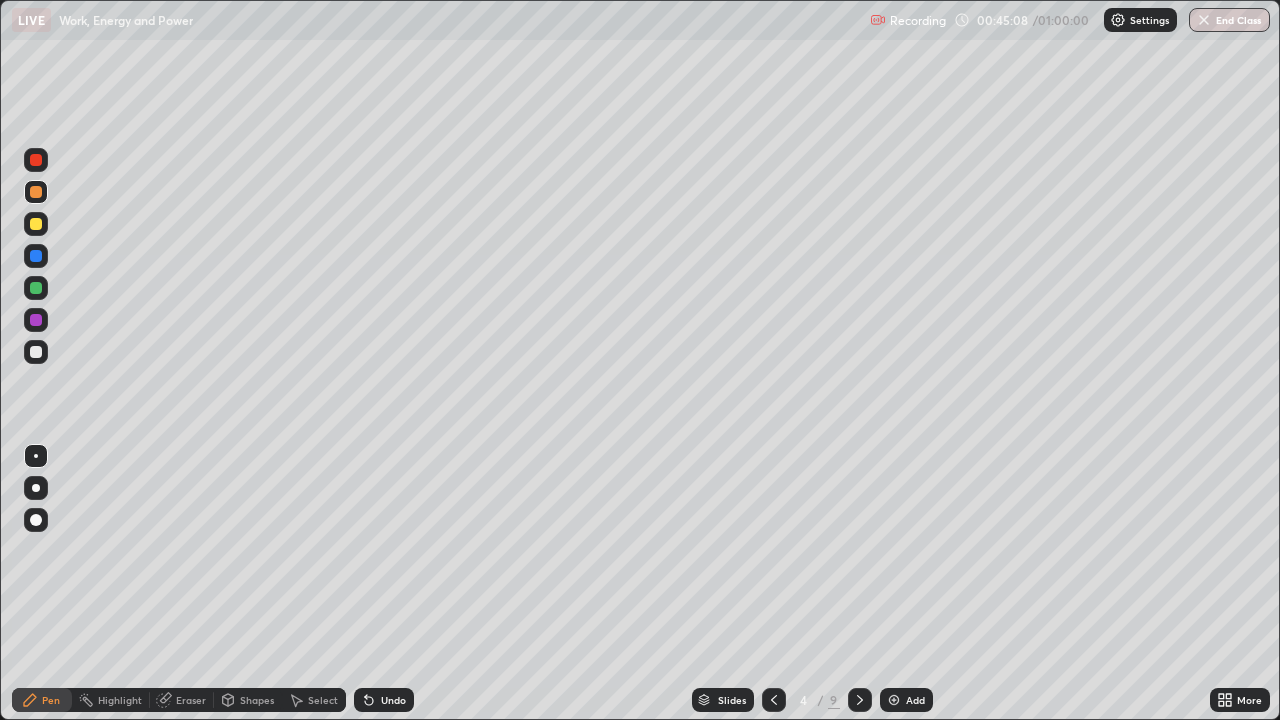 click 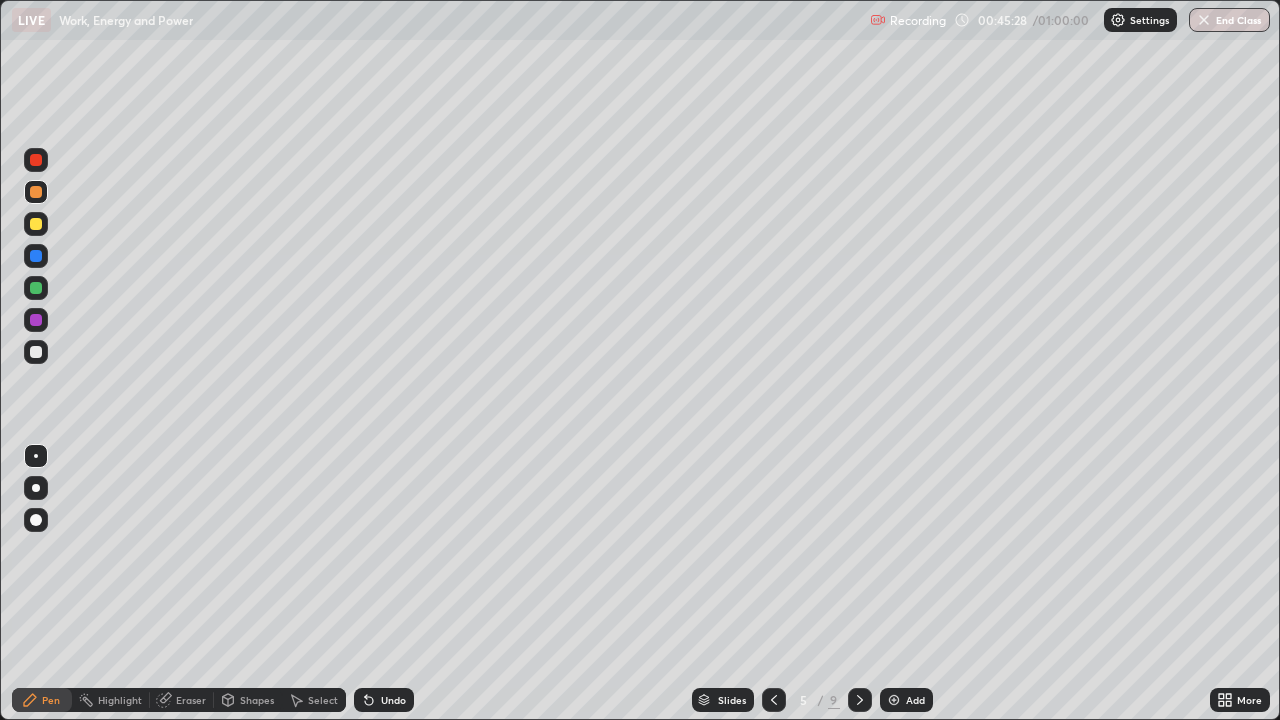 click at bounding box center (774, 700) 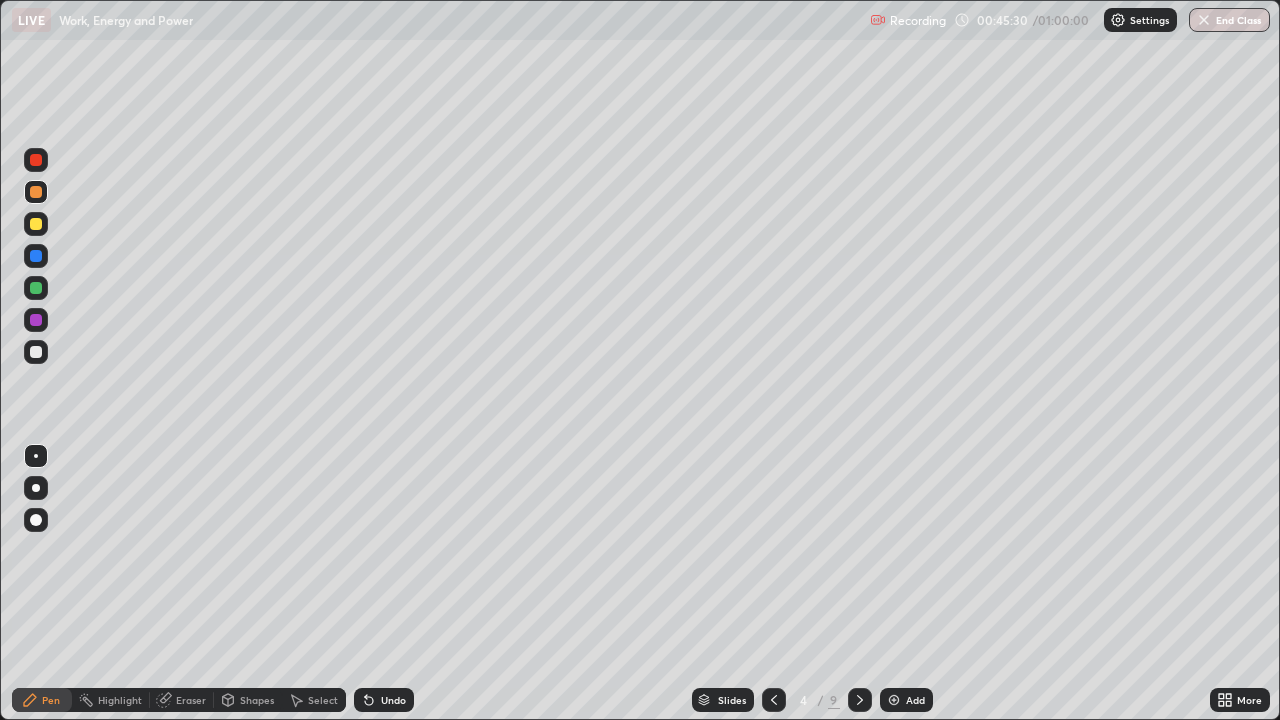 click 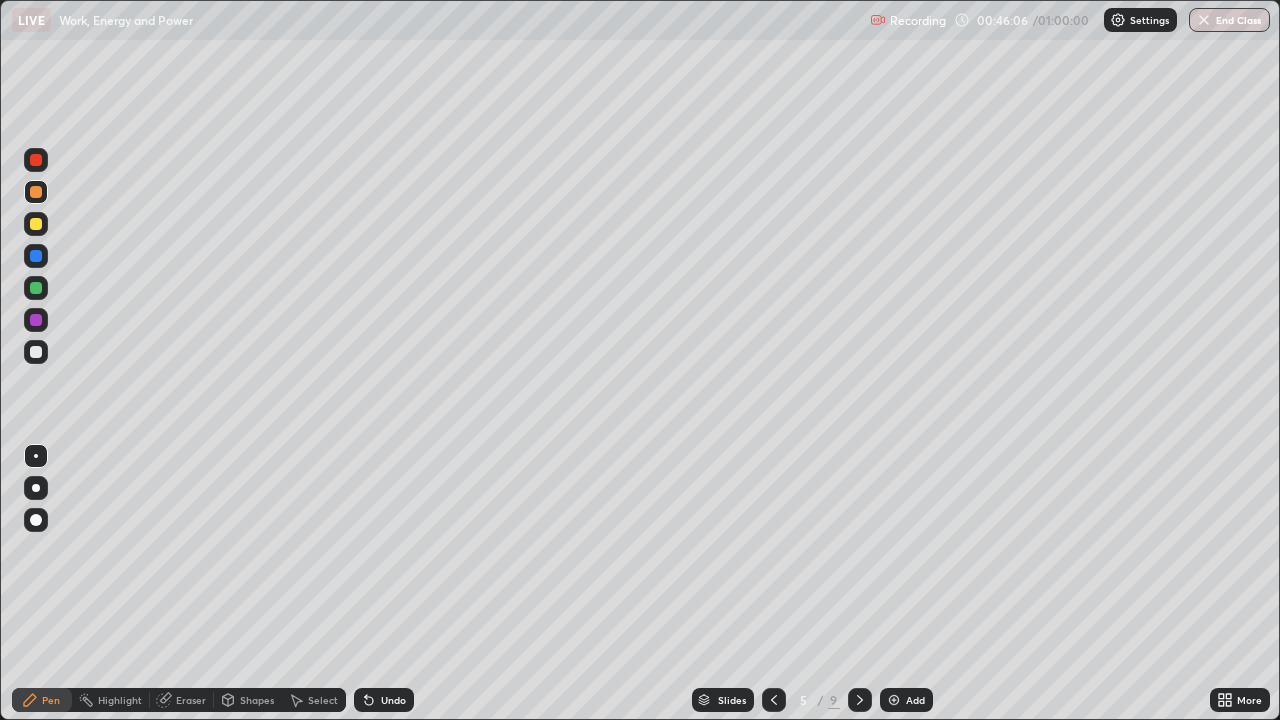 click at bounding box center [774, 700] 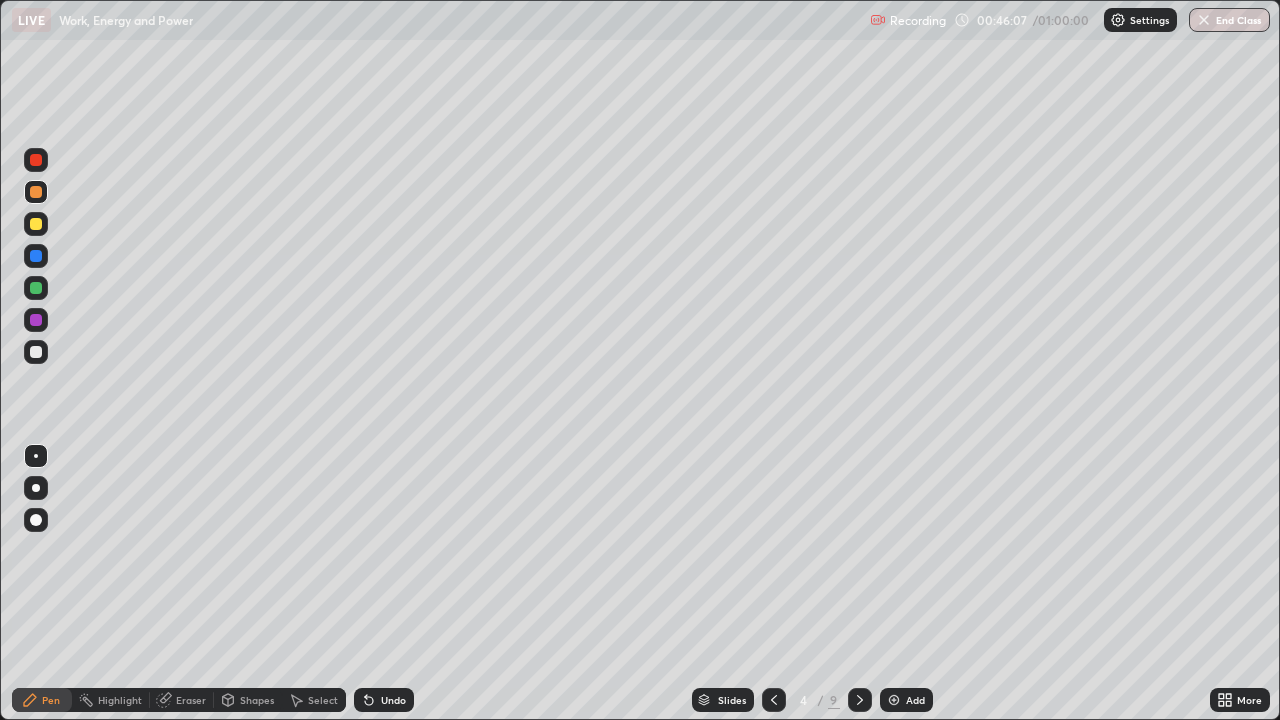 click at bounding box center (860, 700) 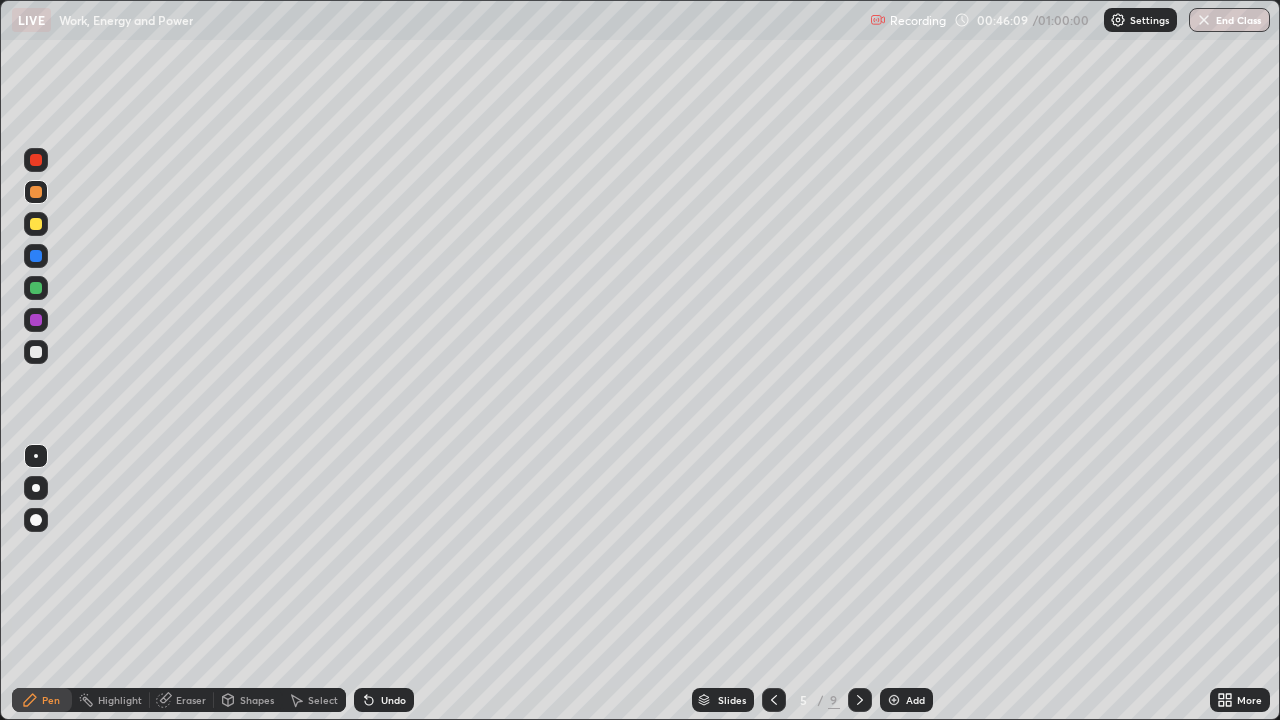 click 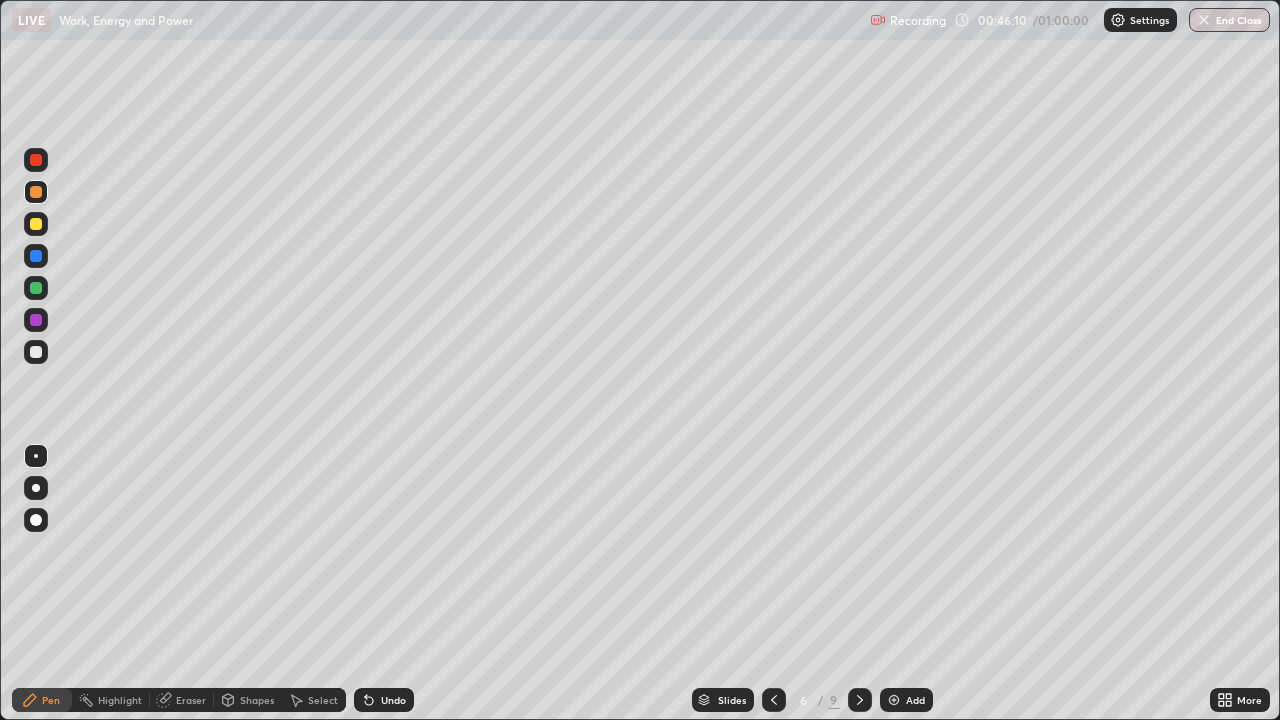 click 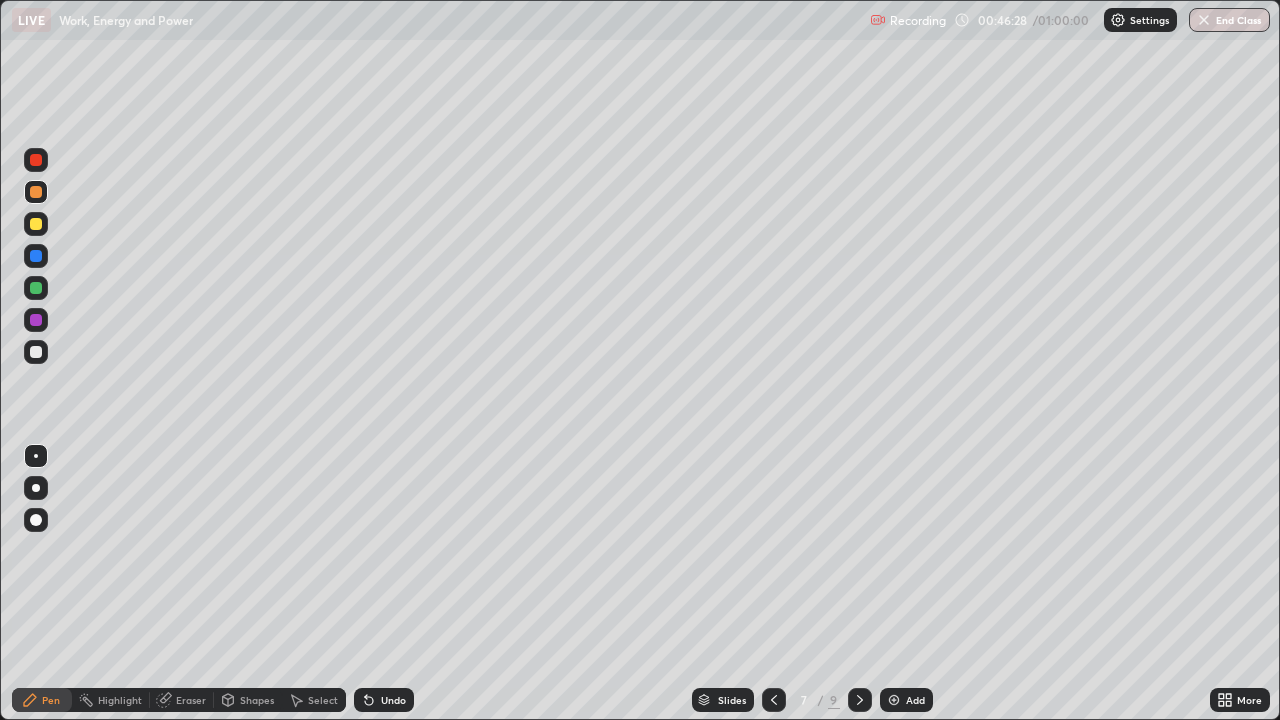 click 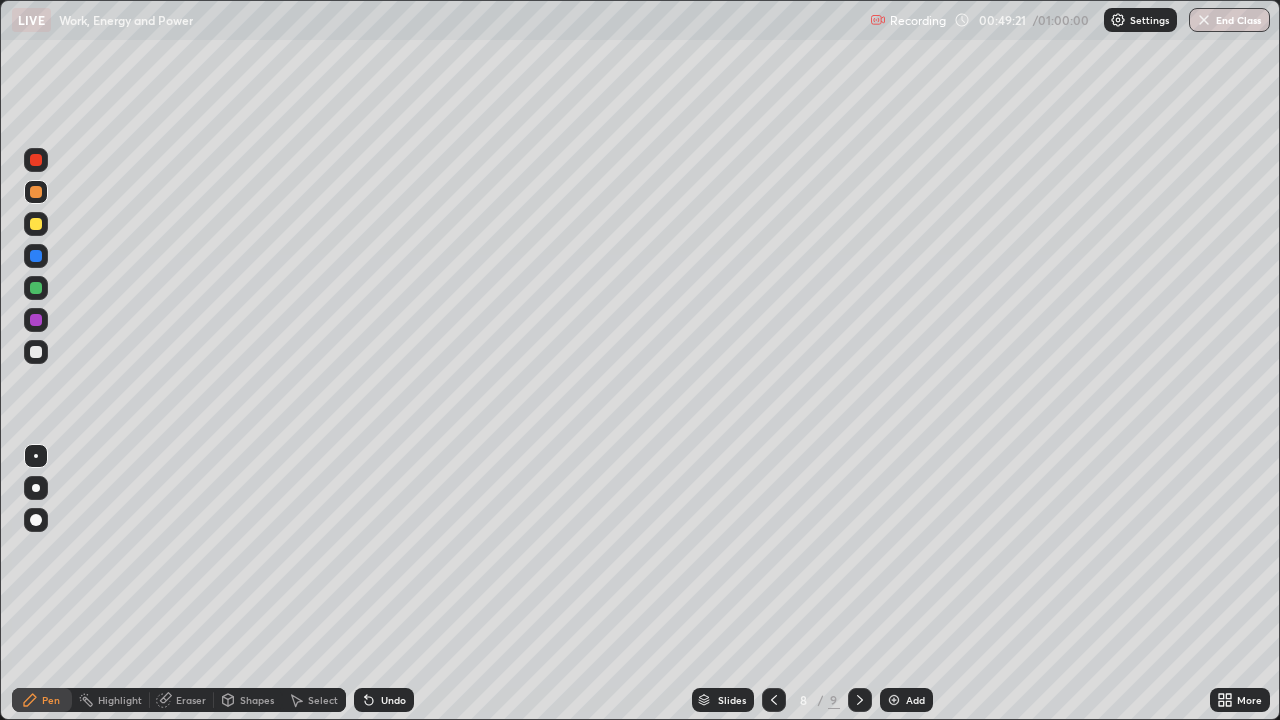 click 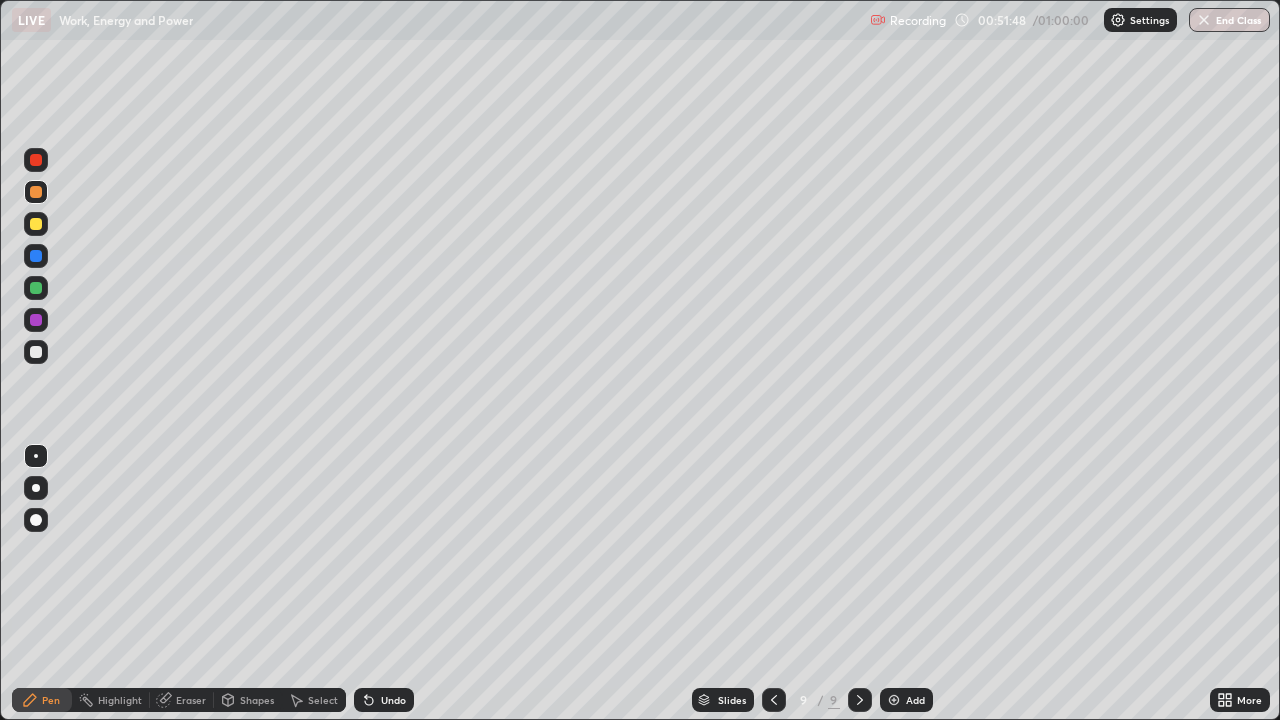 click on "Undo" at bounding box center (393, 700) 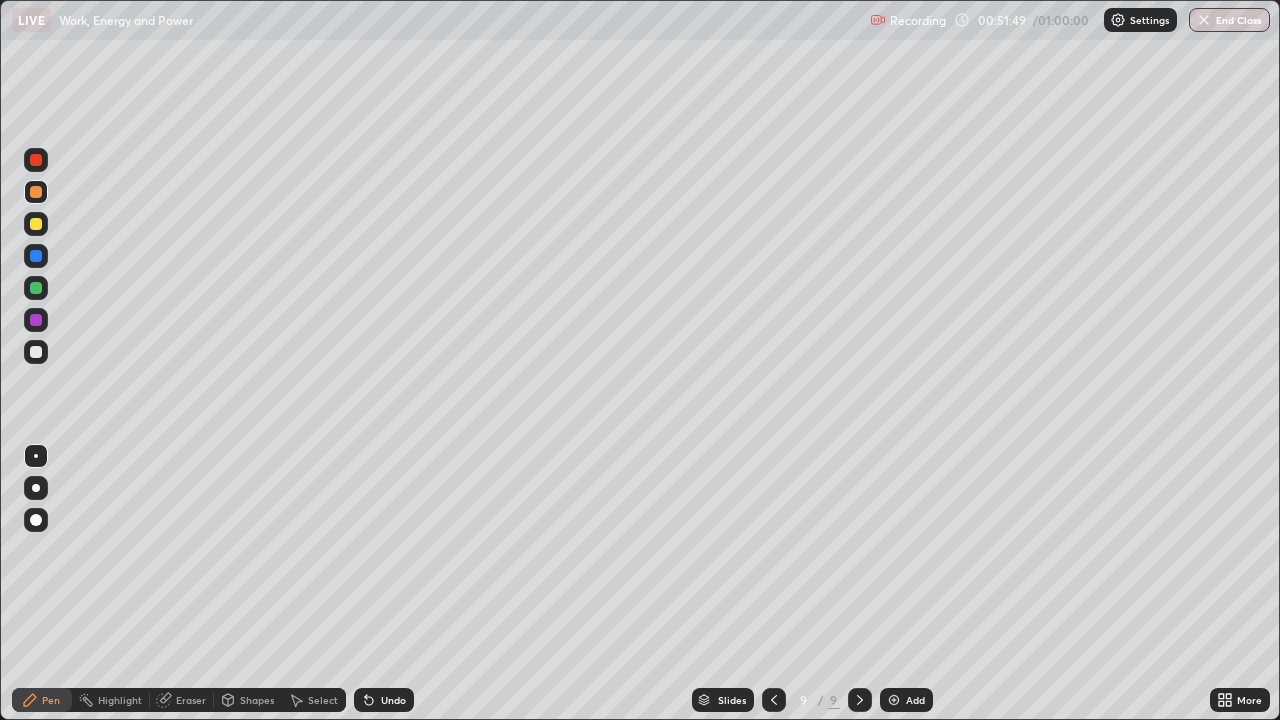 click 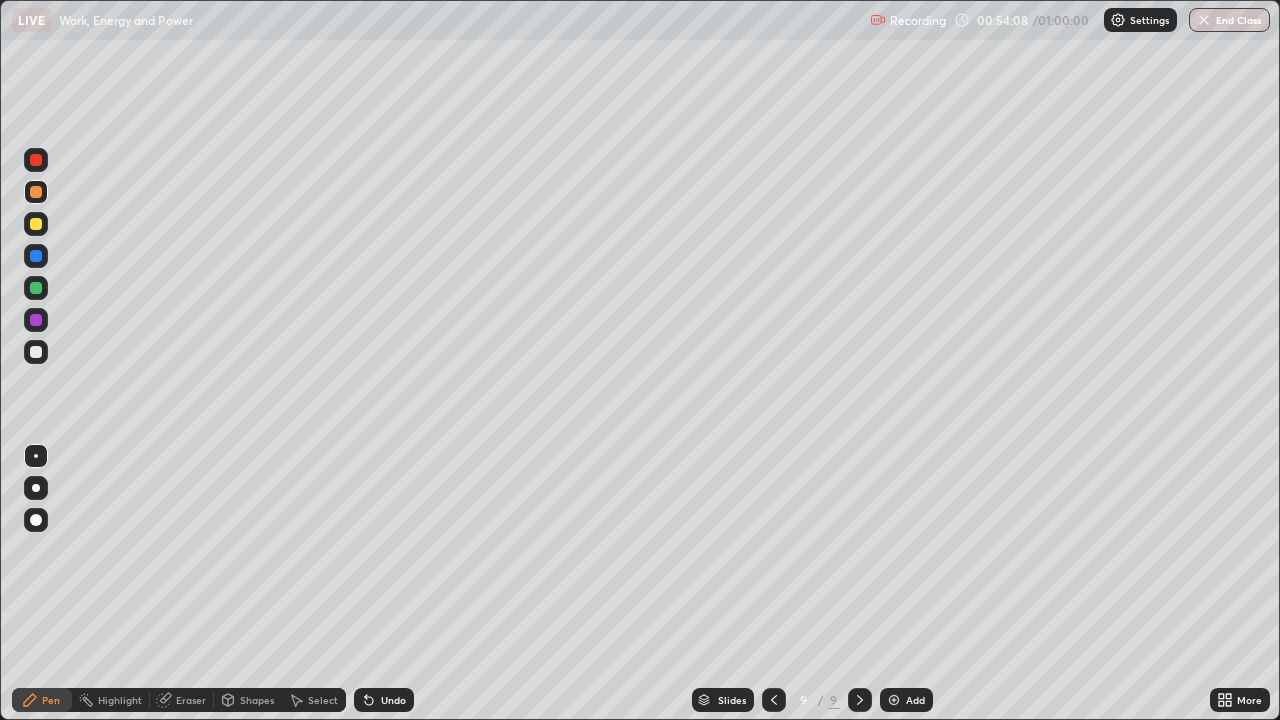 click at bounding box center [894, 700] 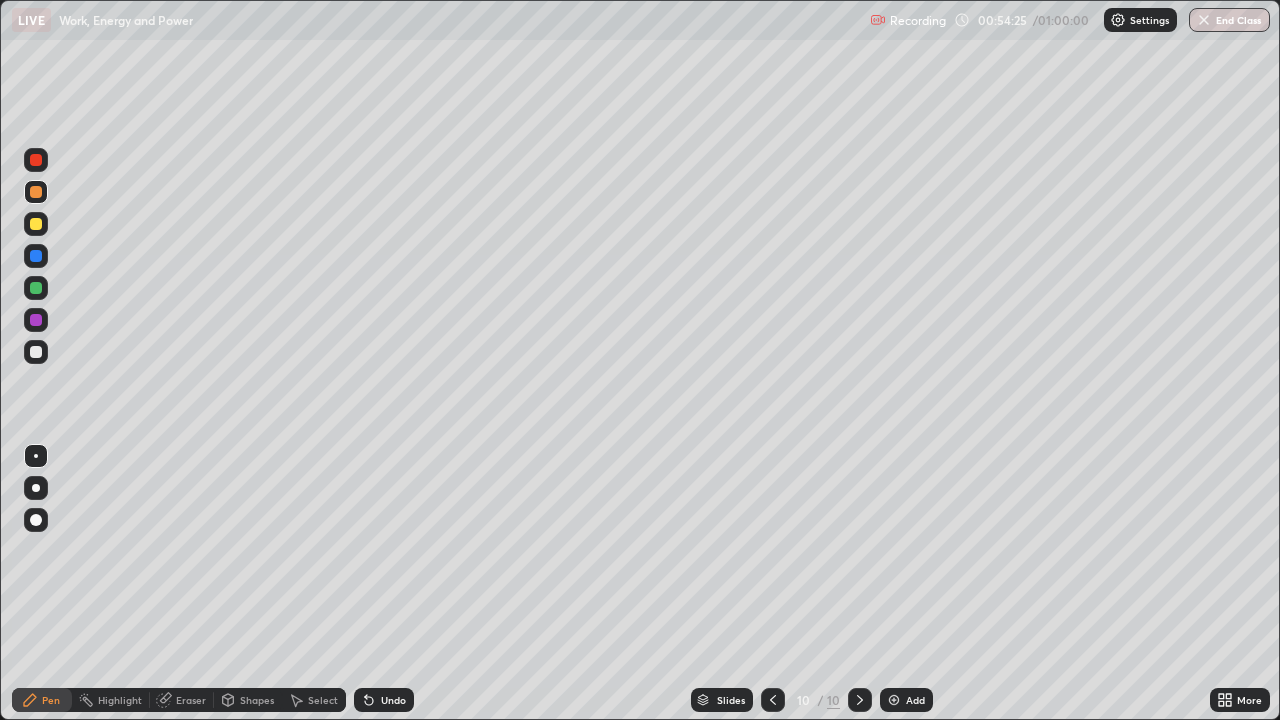 click on "Undo" at bounding box center (384, 700) 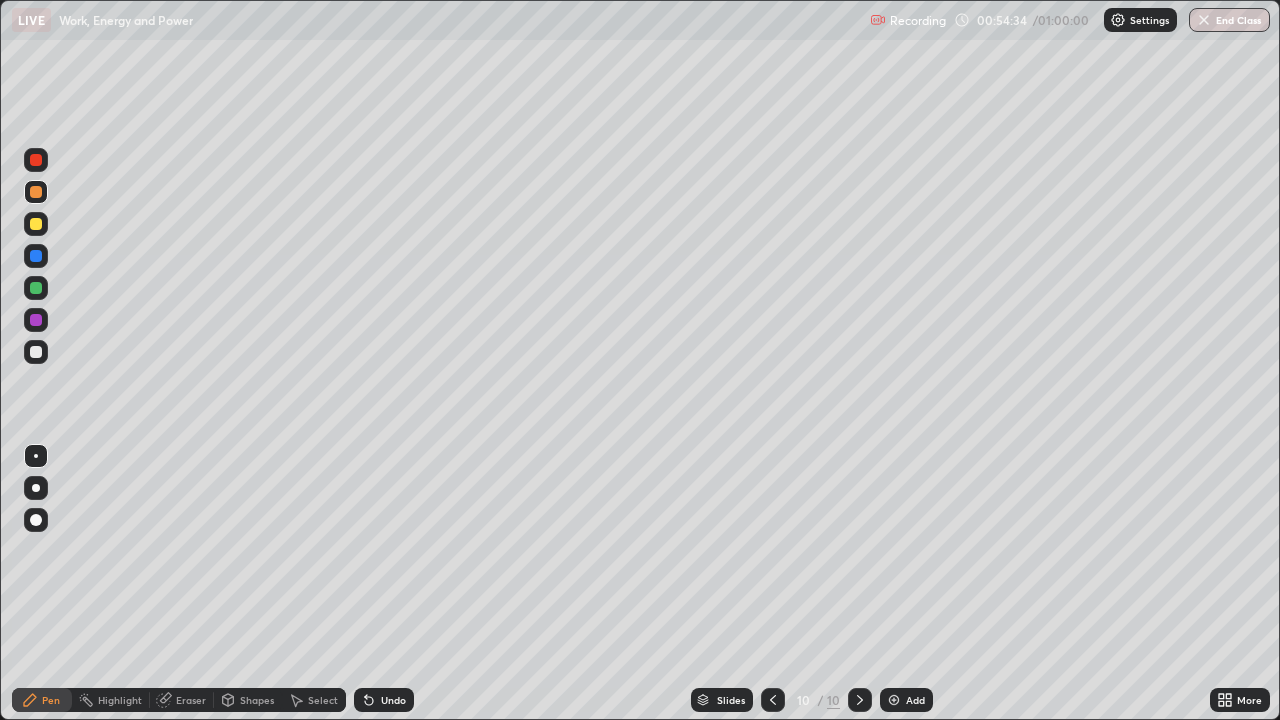 click on "Undo" at bounding box center [393, 700] 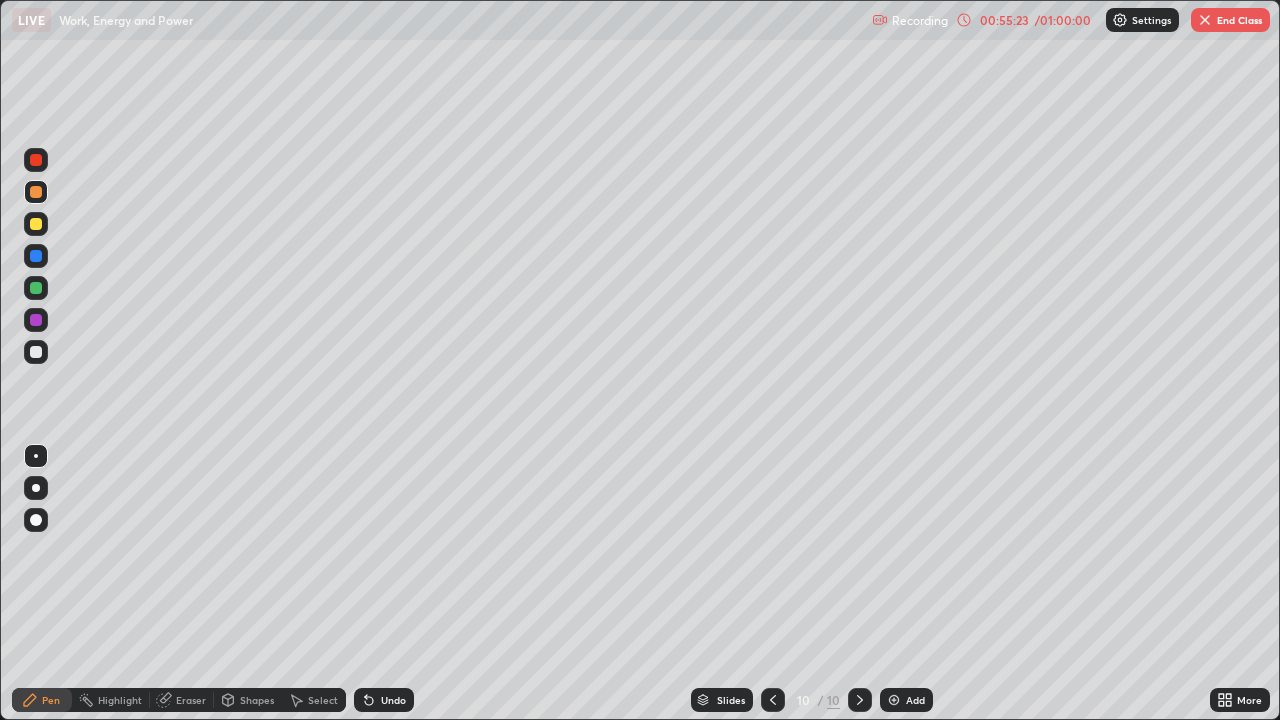 click at bounding box center [36, 352] 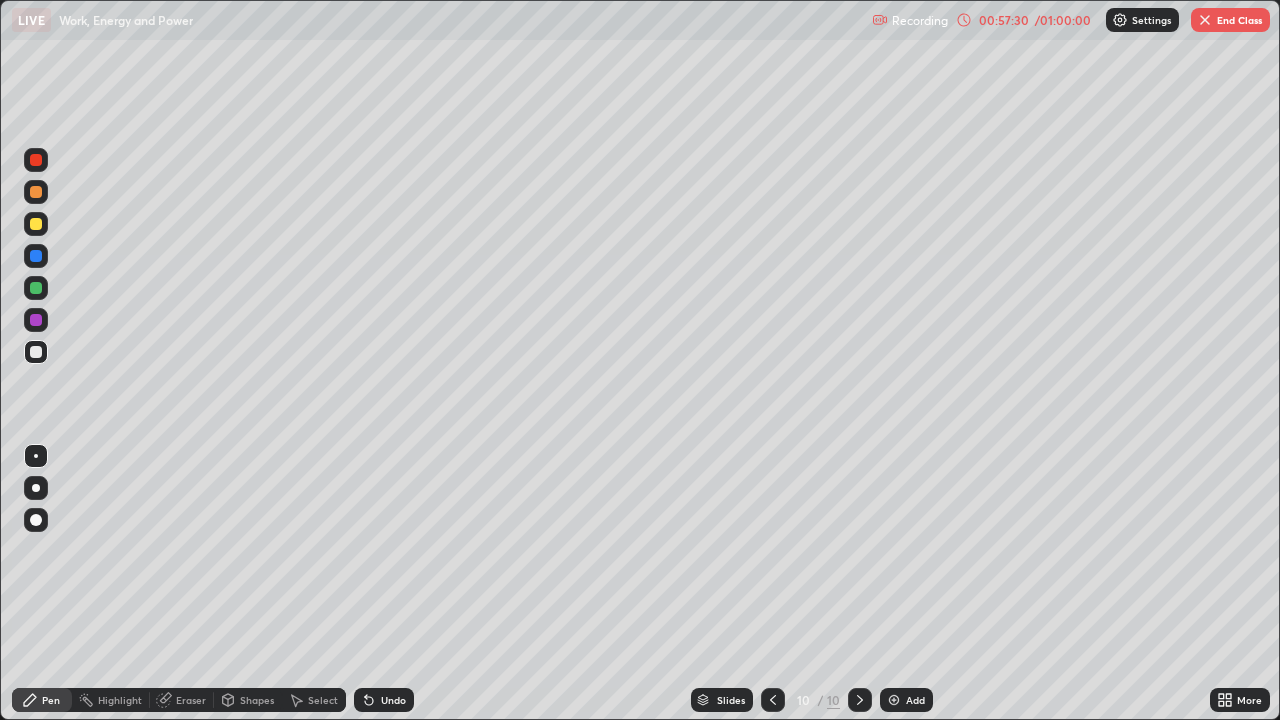 click at bounding box center [894, 700] 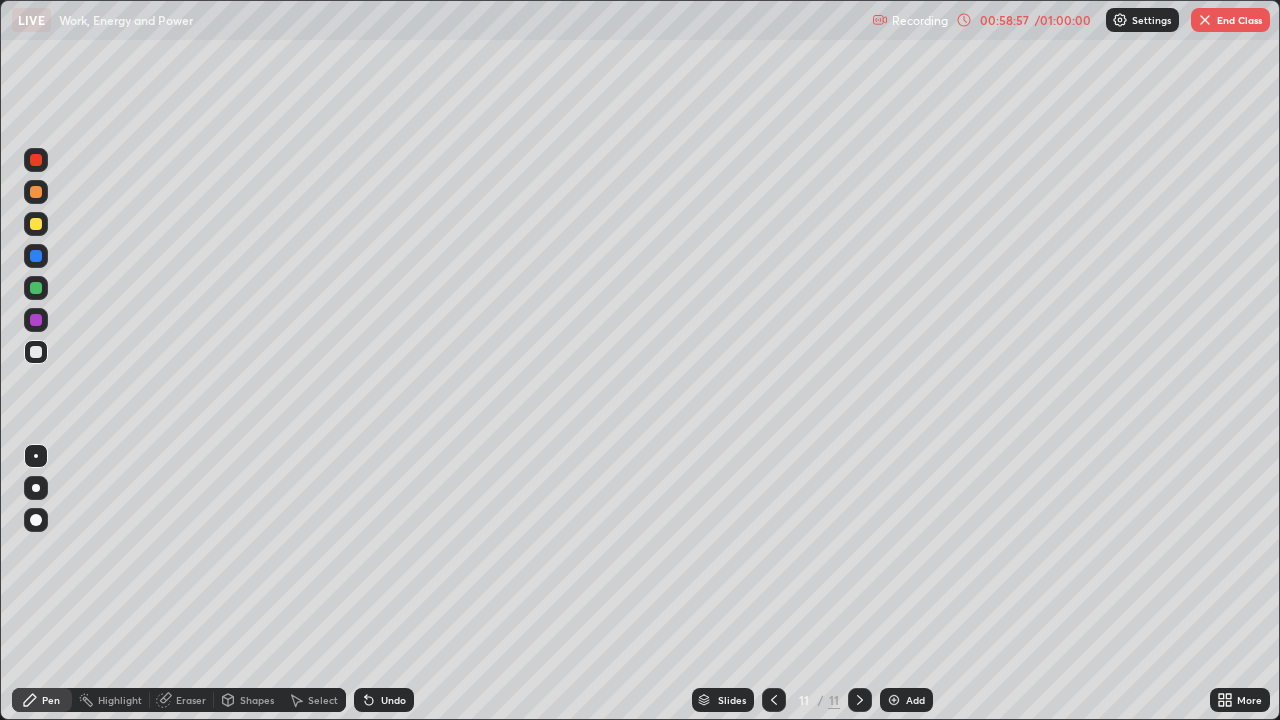click on "End Class" at bounding box center (1230, 20) 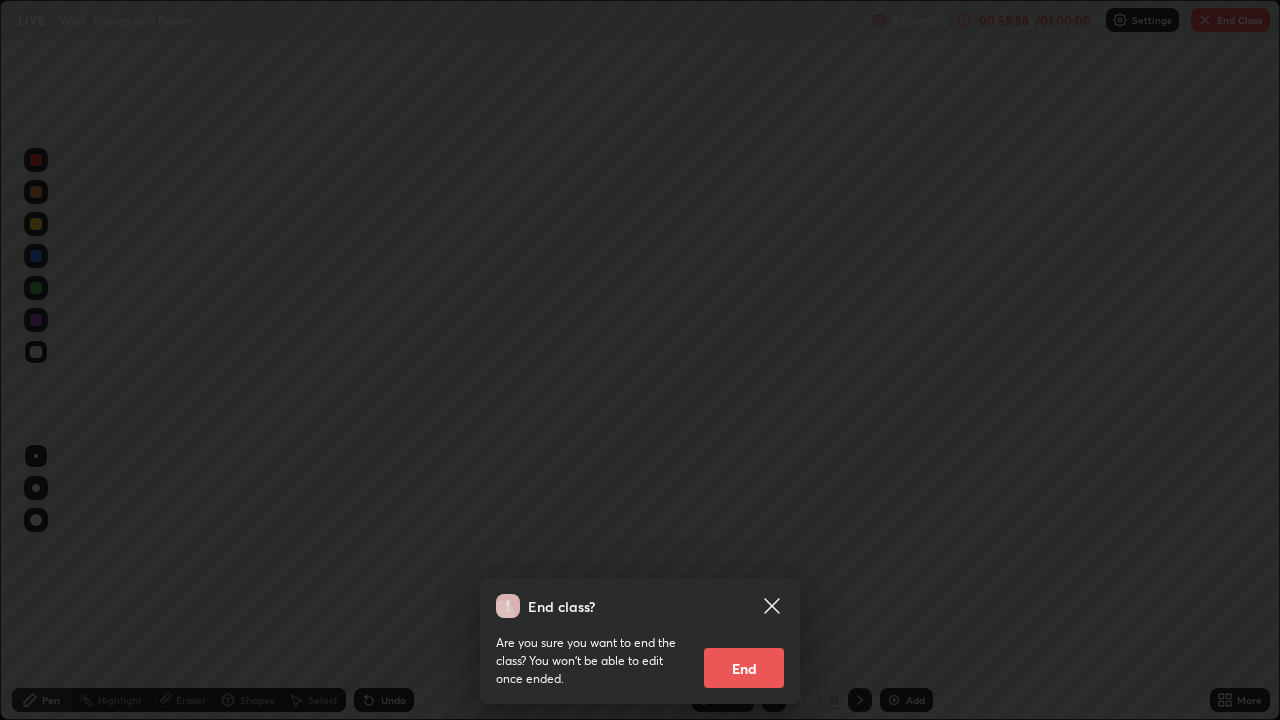 click on "End" at bounding box center (744, 668) 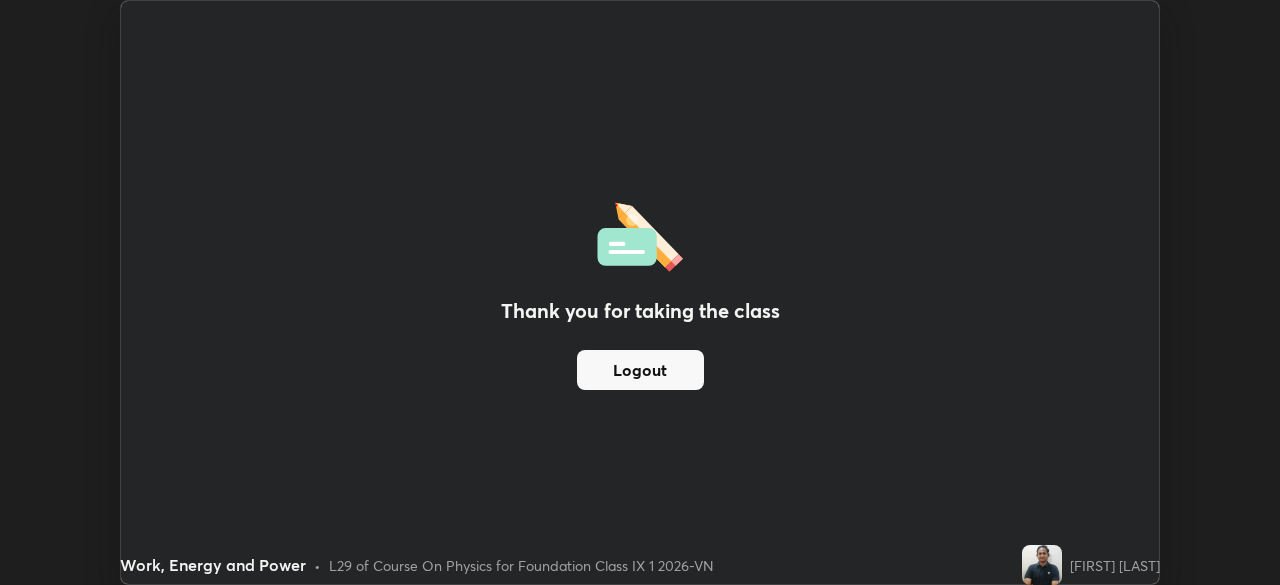scroll, scrollTop: 585, scrollLeft: 1280, axis: both 